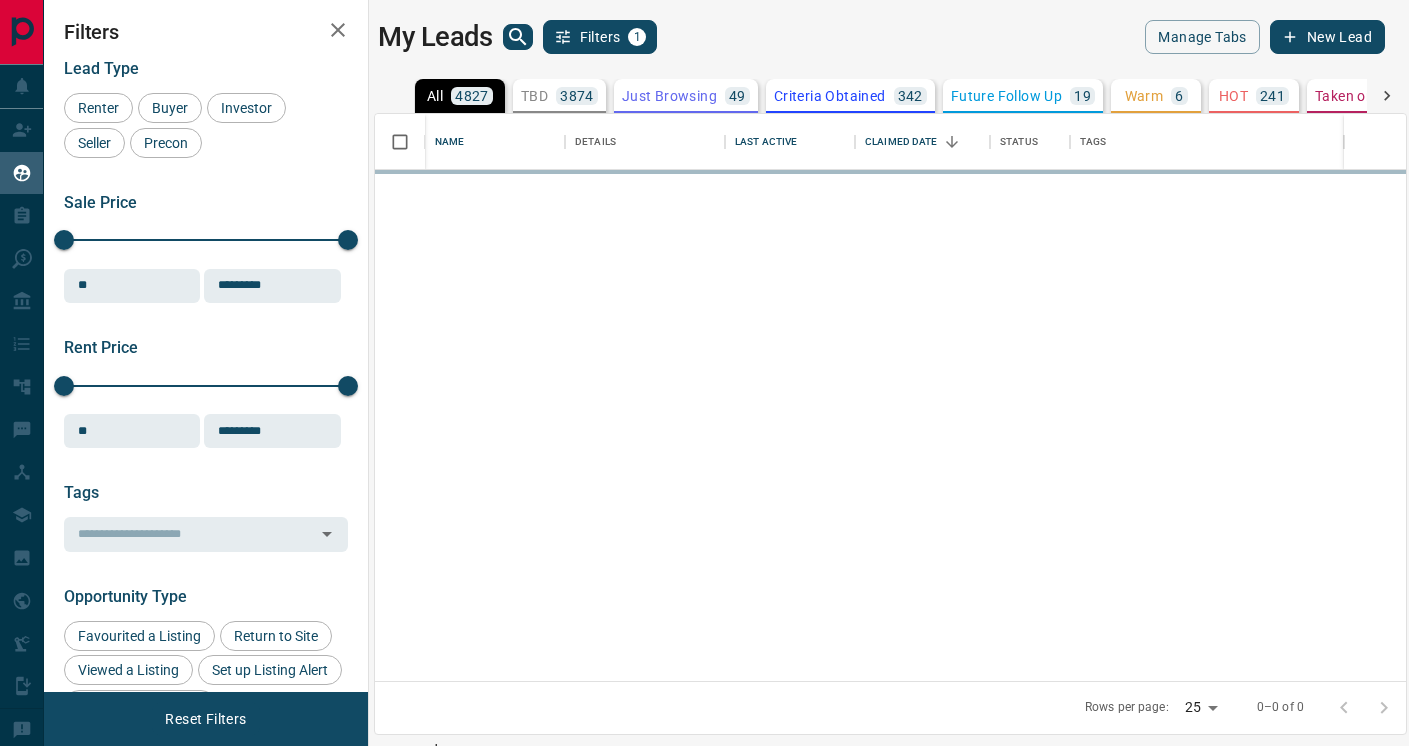 scroll, scrollTop: 0, scrollLeft: 0, axis: both 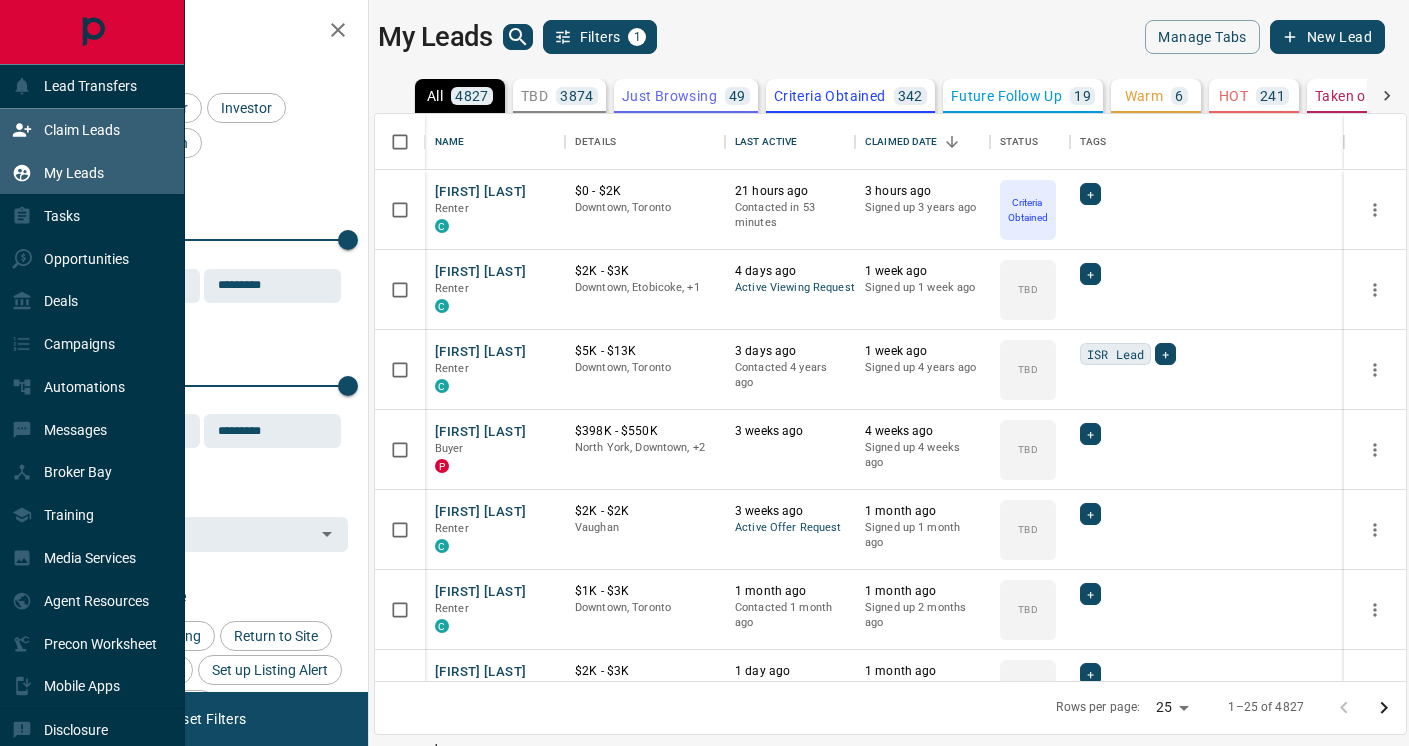 click on "Claim Leads" at bounding box center [82, 130] 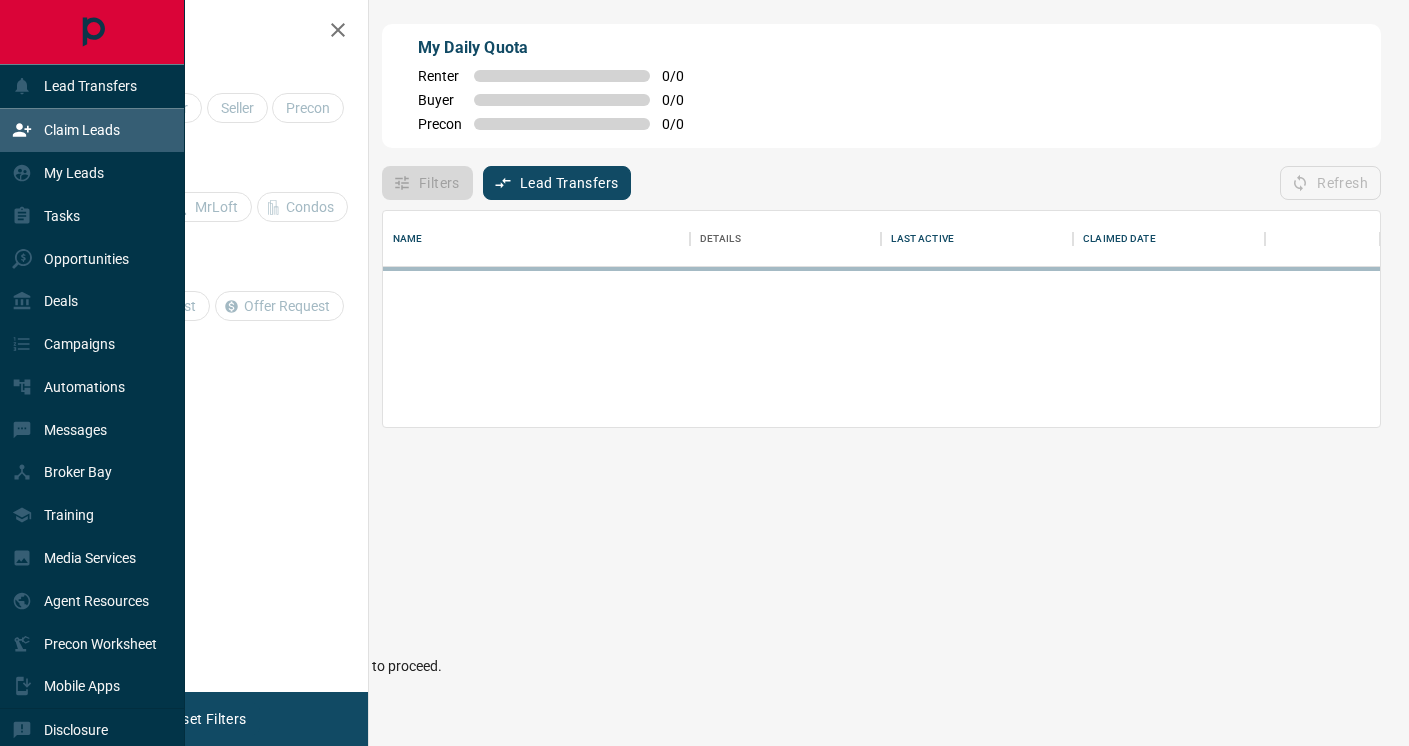 scroll, scrollTop: 1, scrollLeft: 1, axis: both 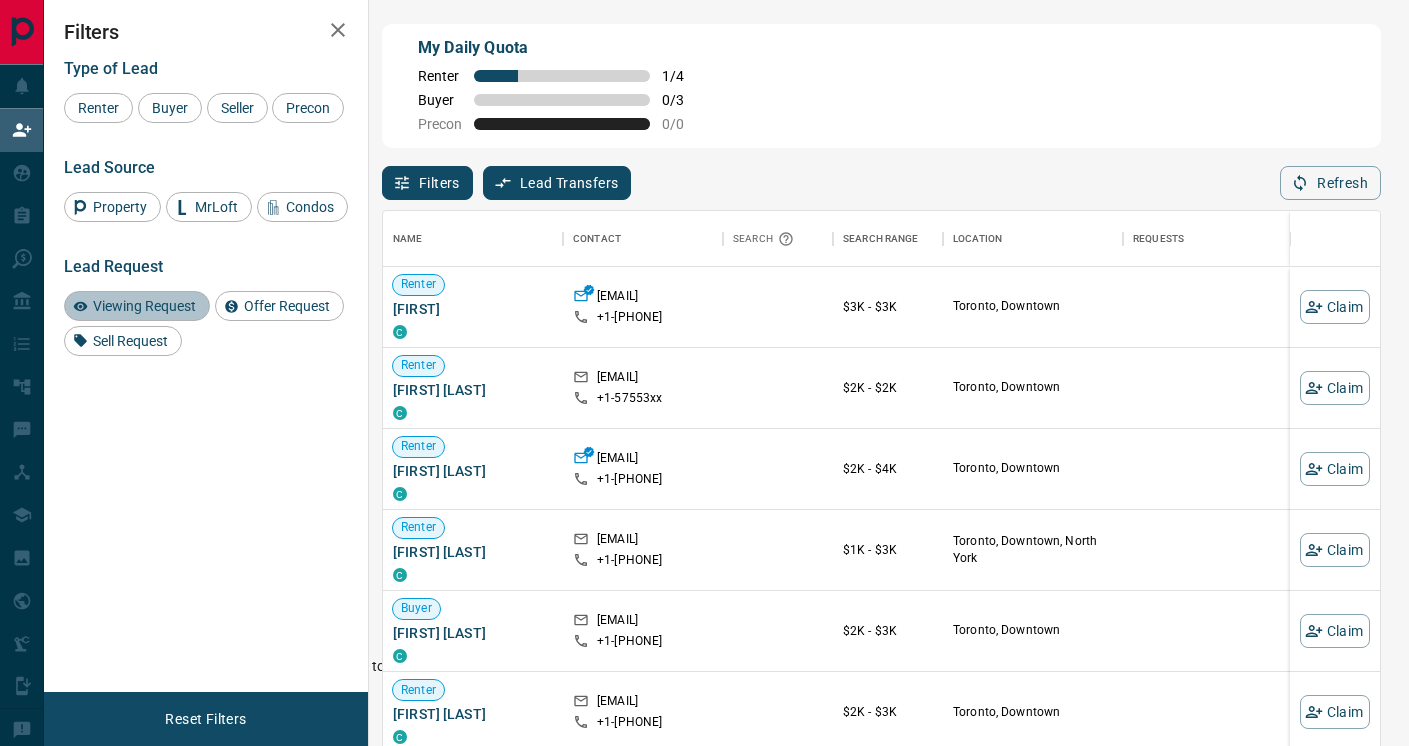 click on "Viewing Request" at bounding box center (144, 306) 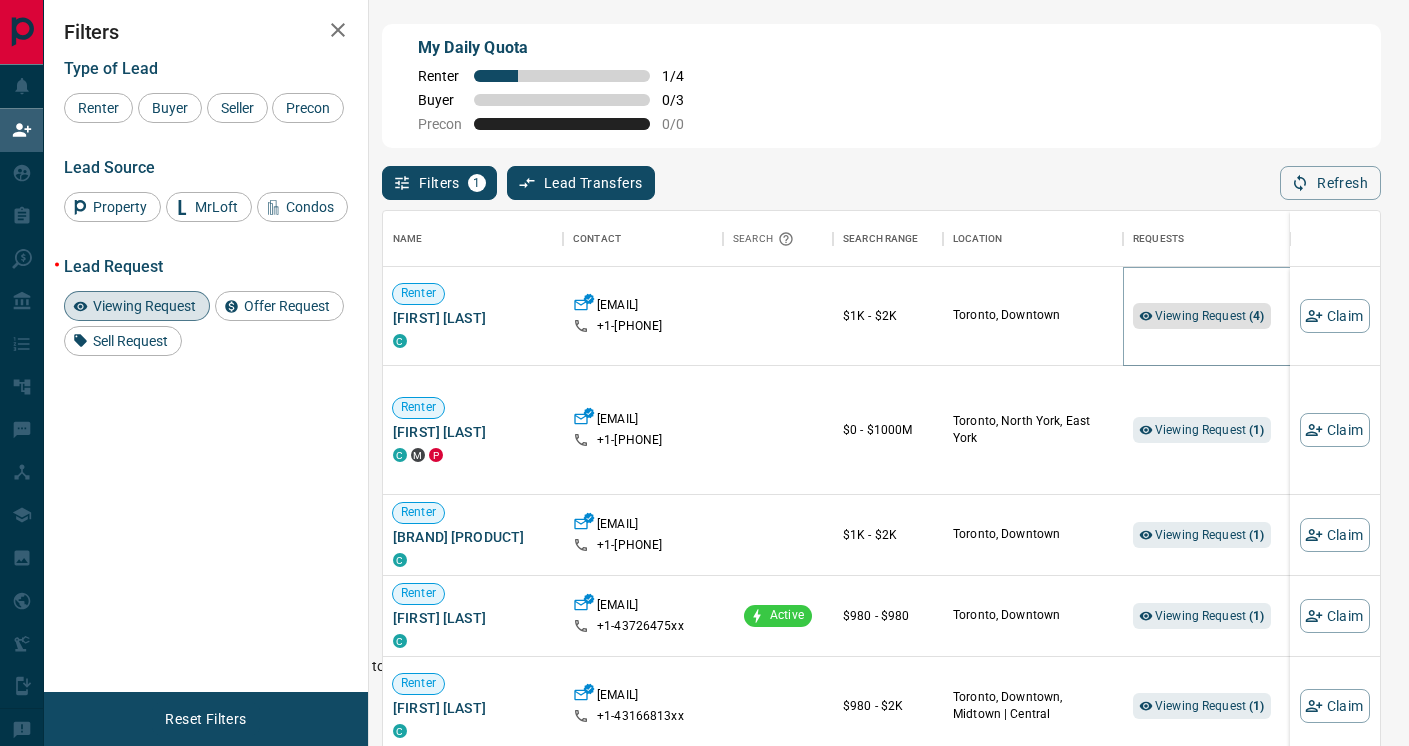click on "Viewing Request   ( 4 )" at bounding box center (1210, 316) 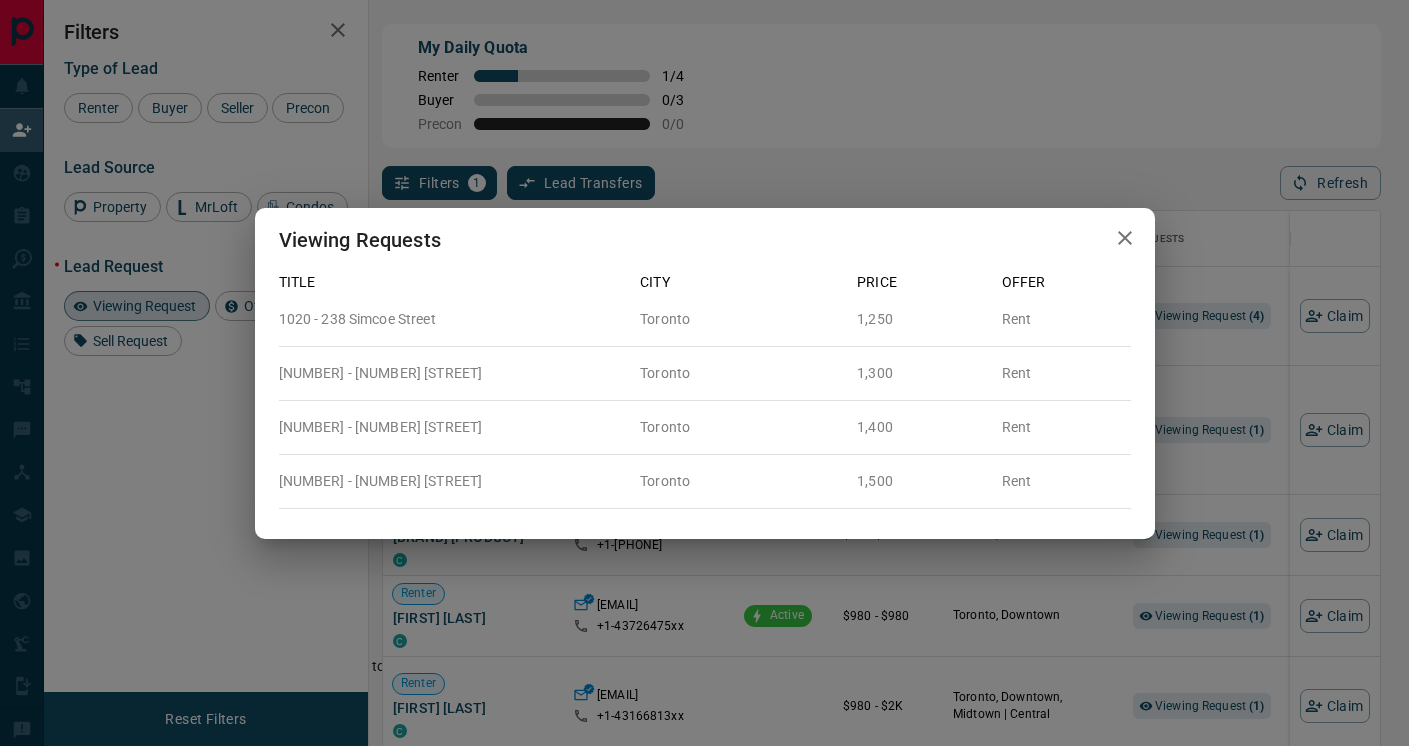 click 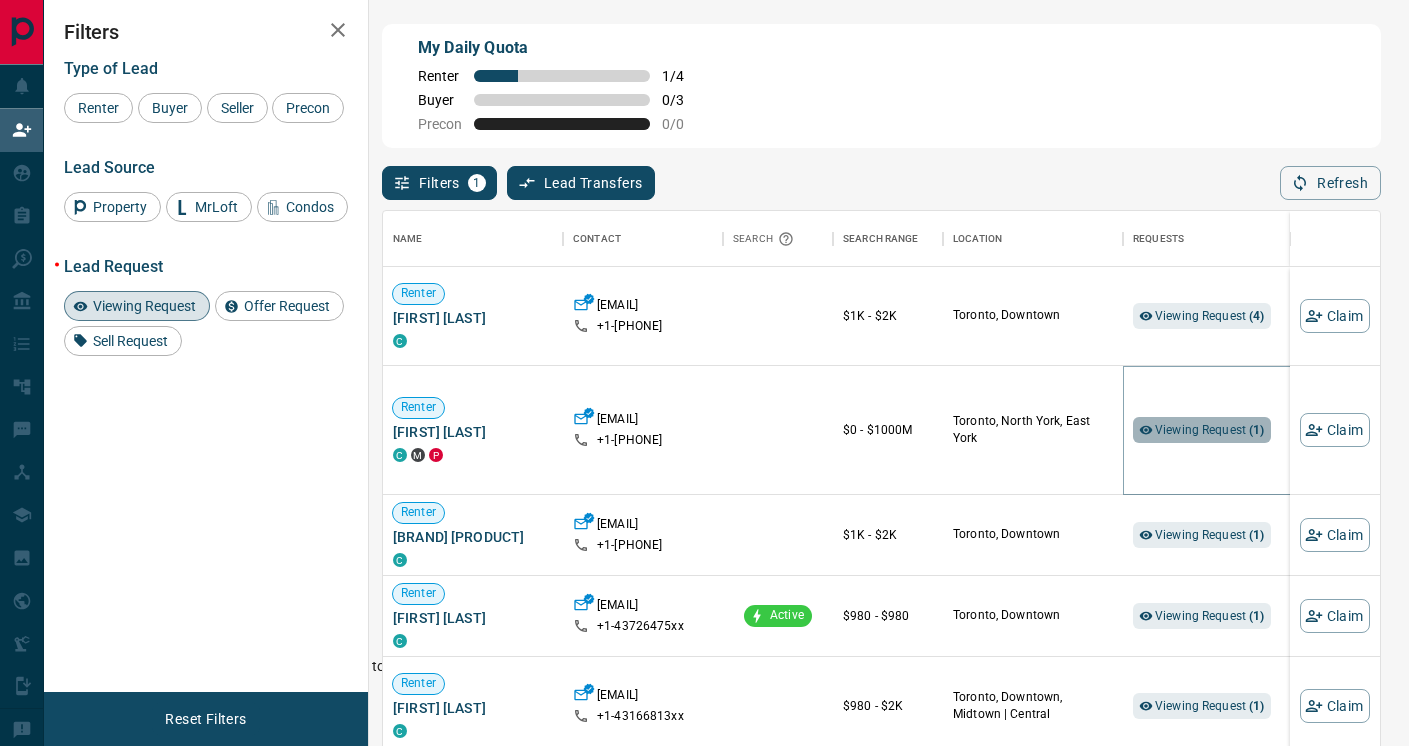 click on "Viewing Request   ( 1 )" at bounding box center (1210, 430) 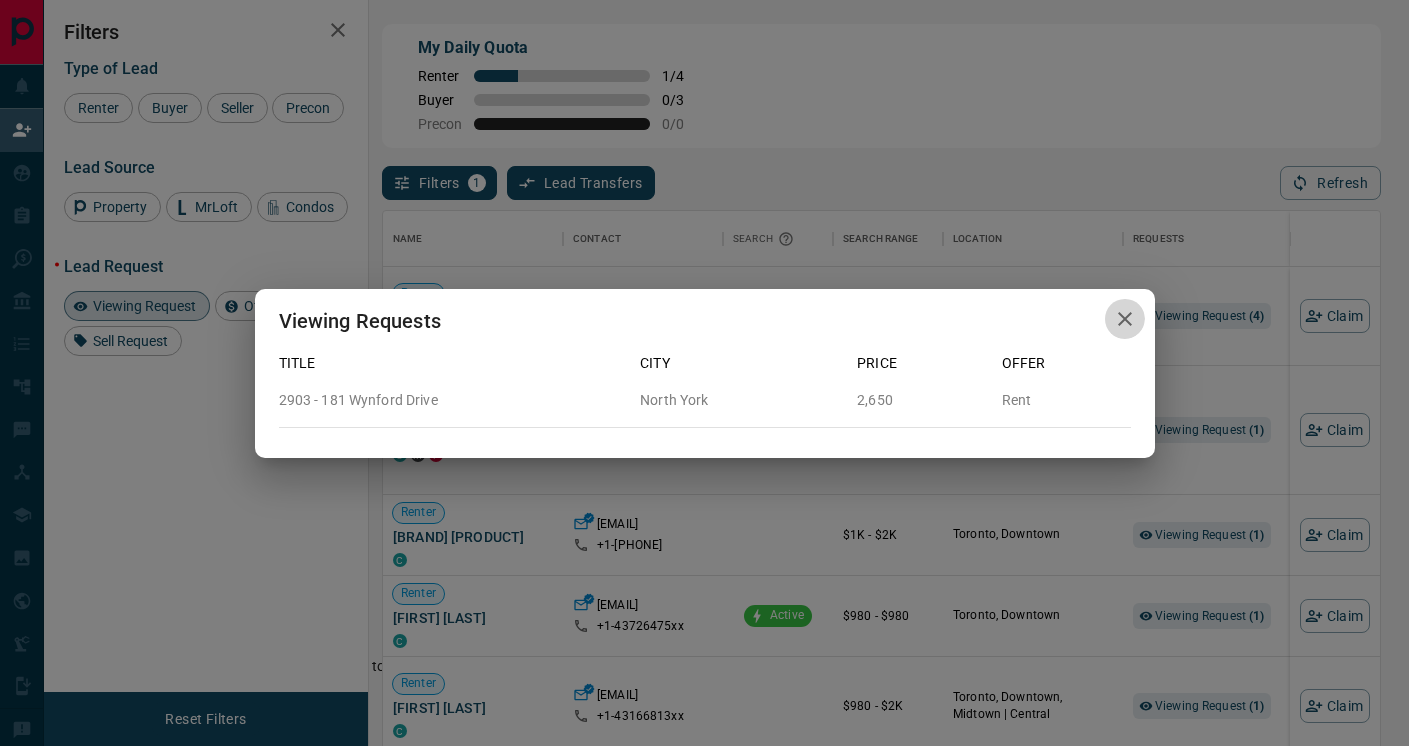 click 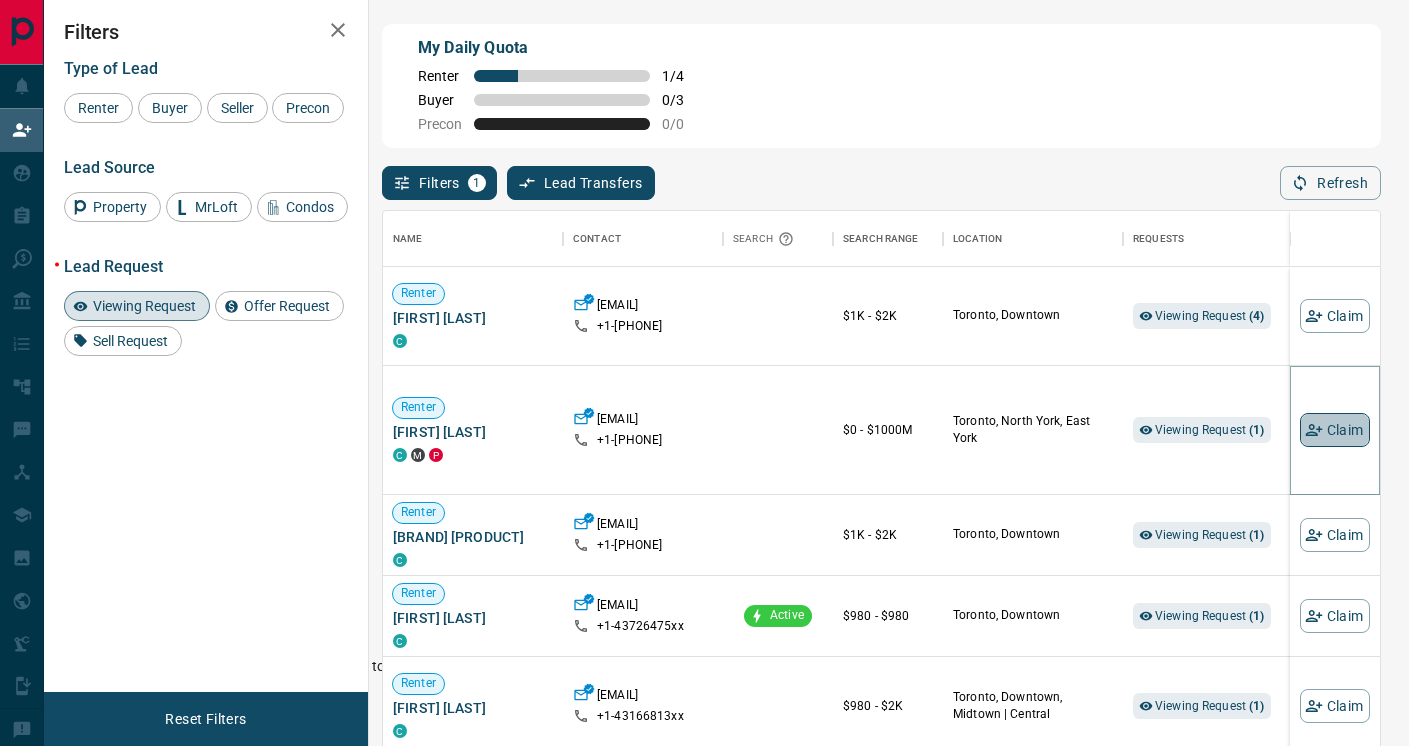 click 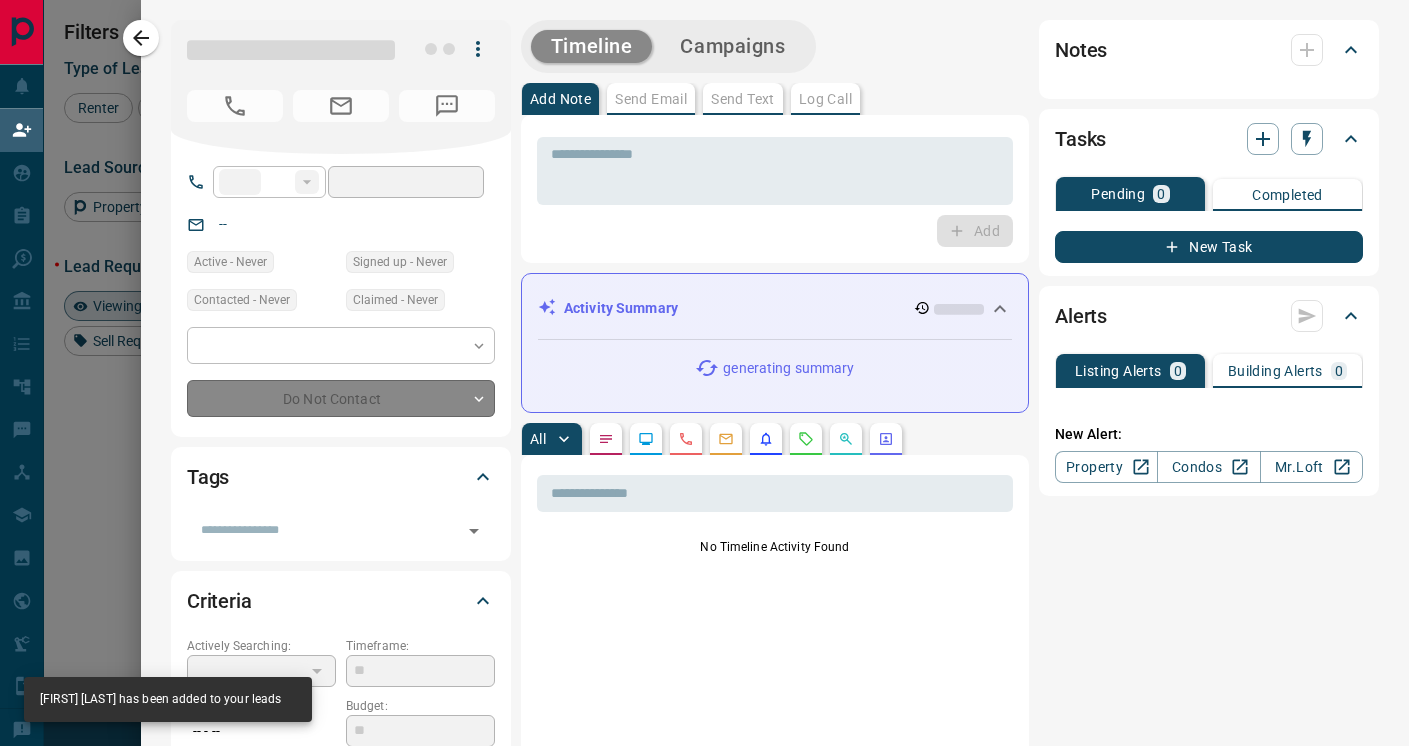 type on "**" 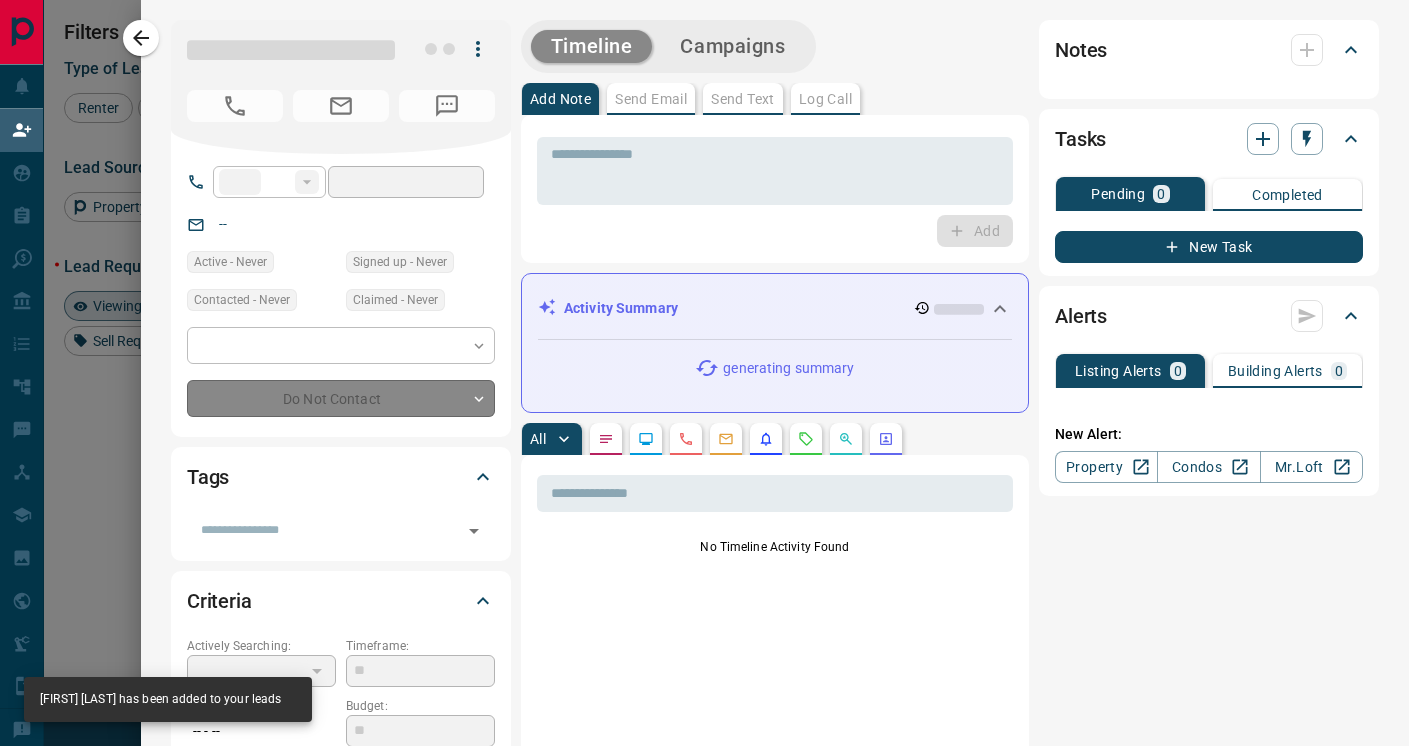type on "**********" 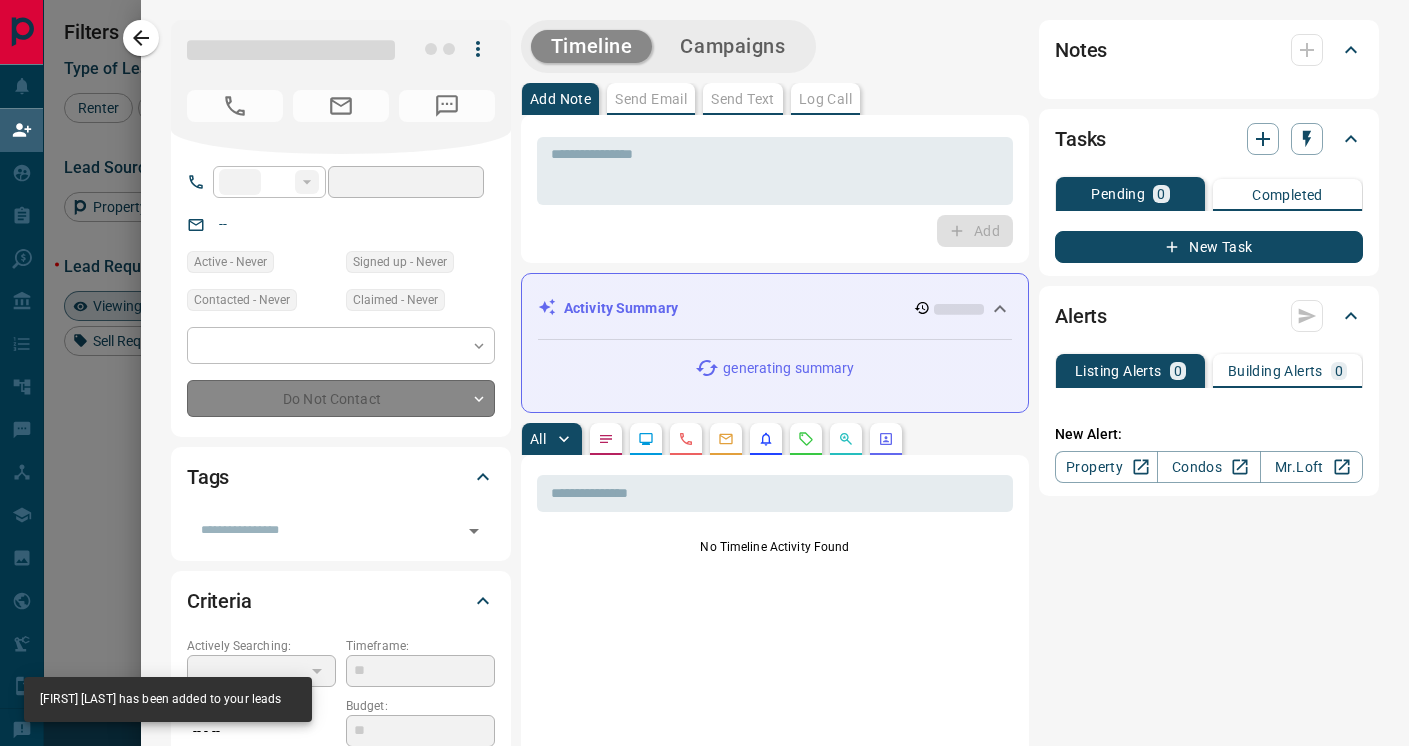 type on "**********" 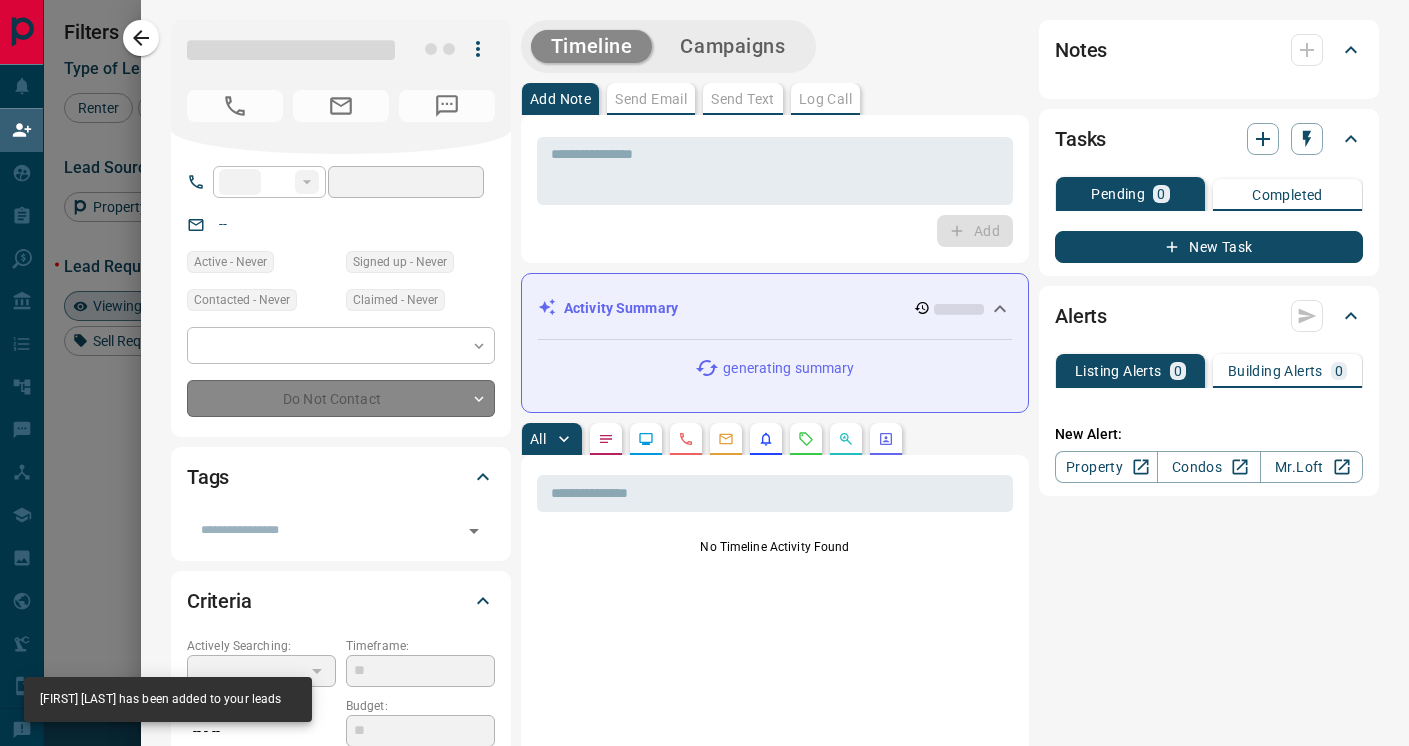 type on "*" 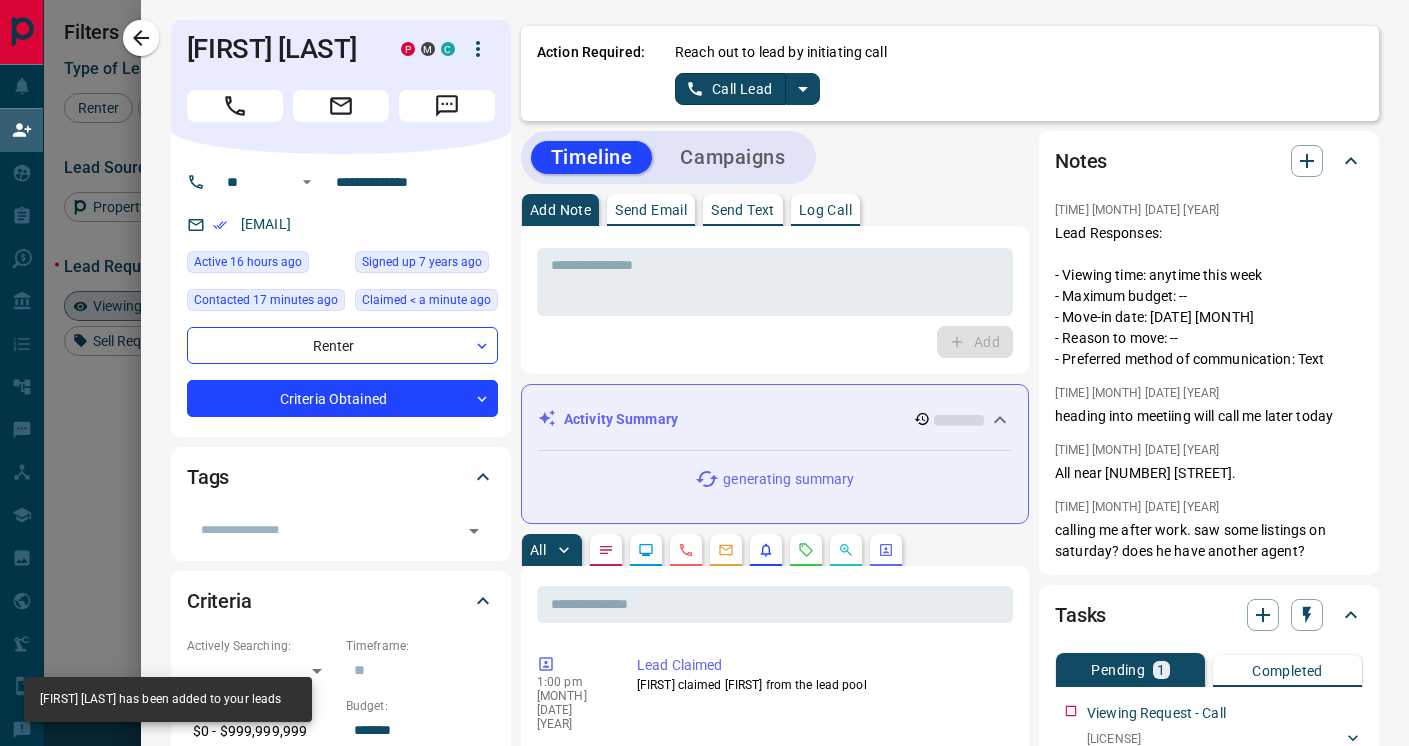 click on "Call Lead" at bounding box center [730, 89] 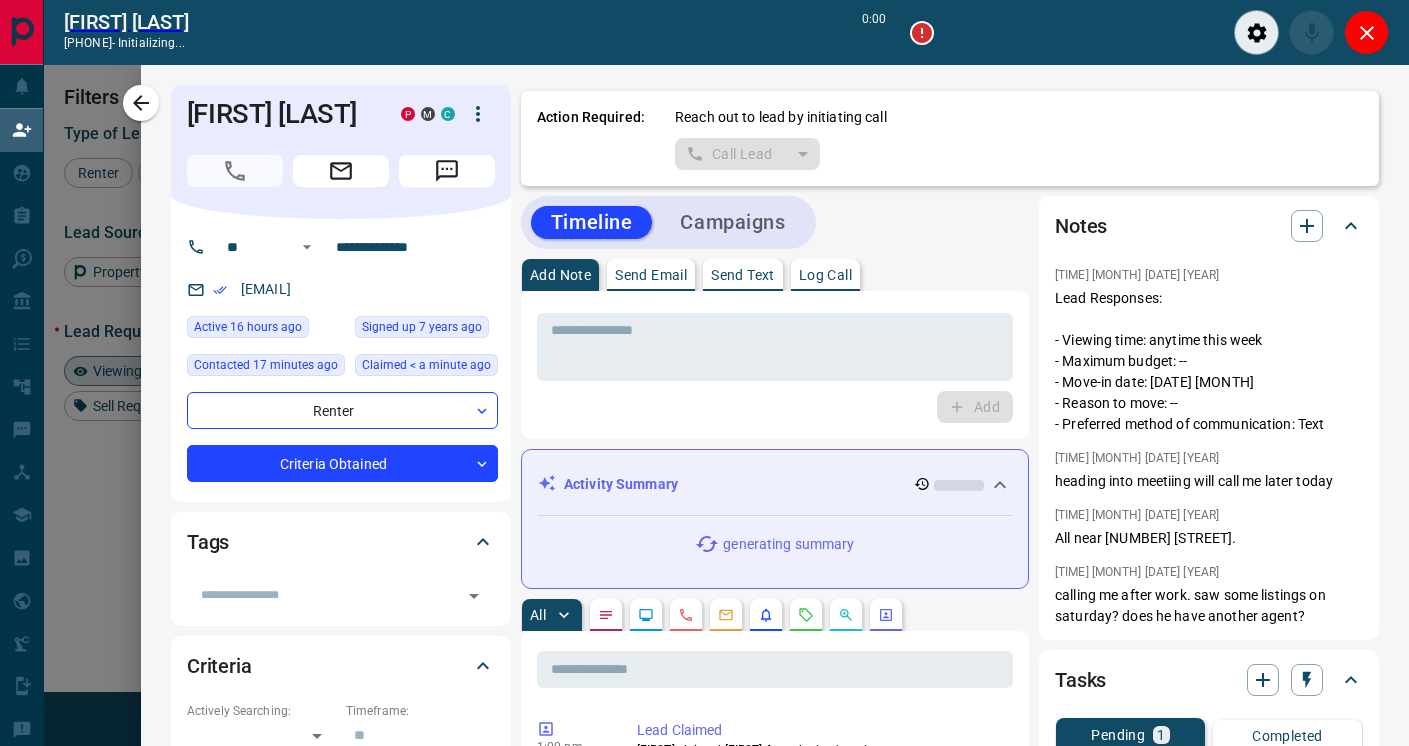 scroll, scrollTop: 514, scrollLeft: 997, axis: both 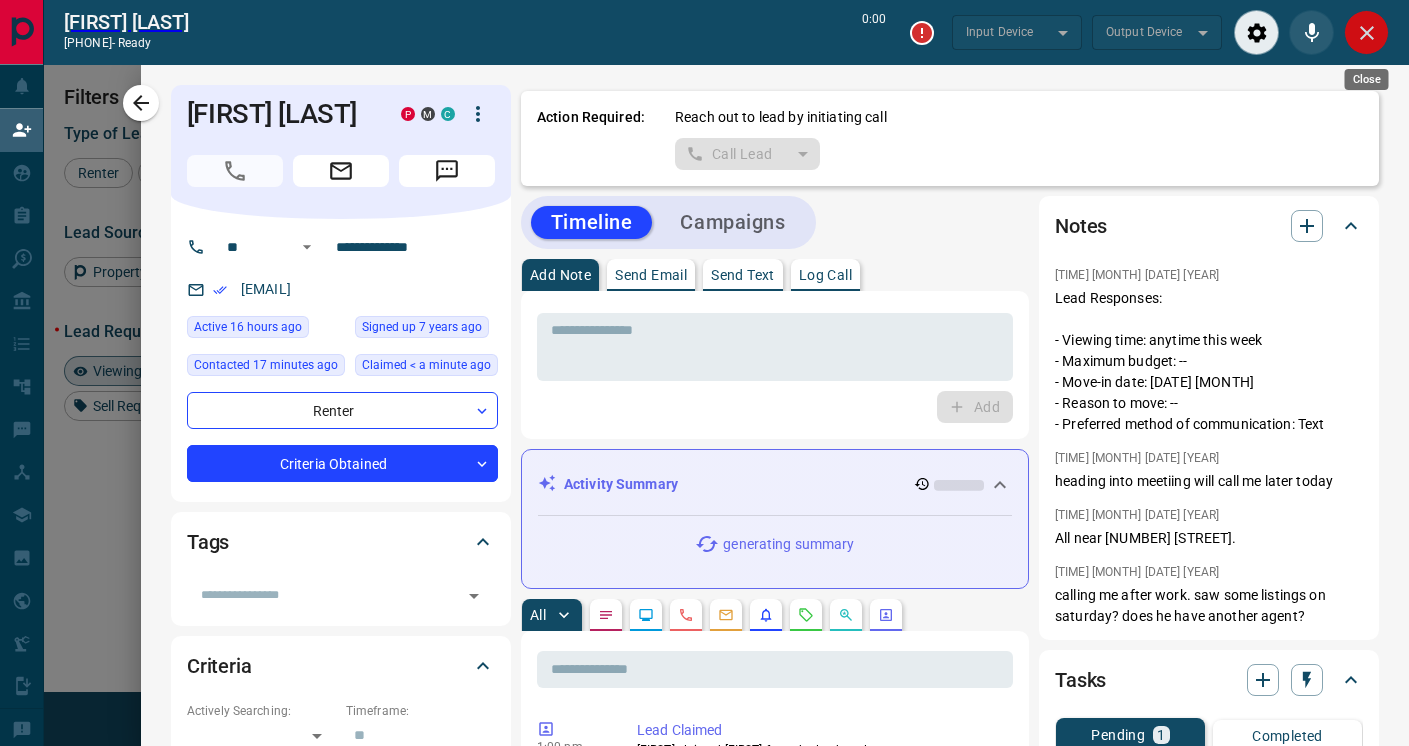 type on "*******" 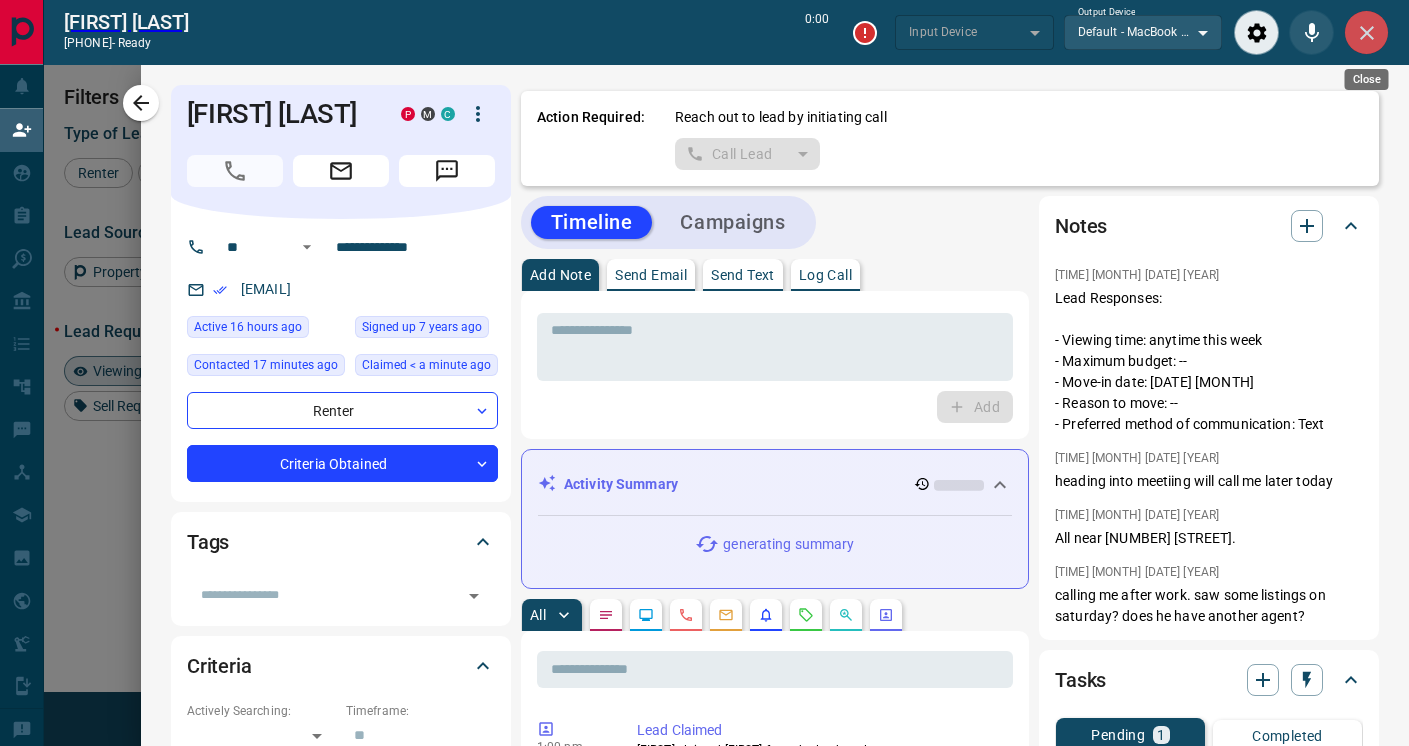 type on "*******" 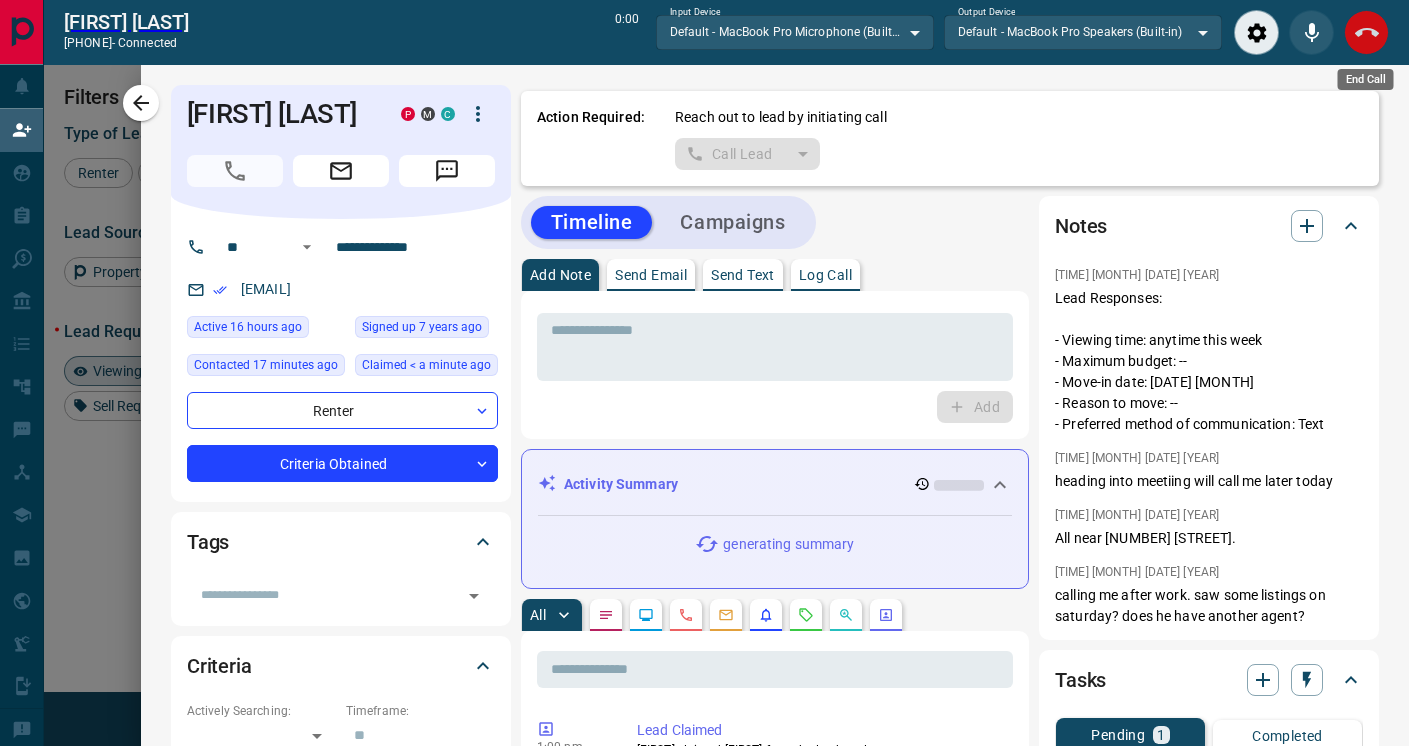 click 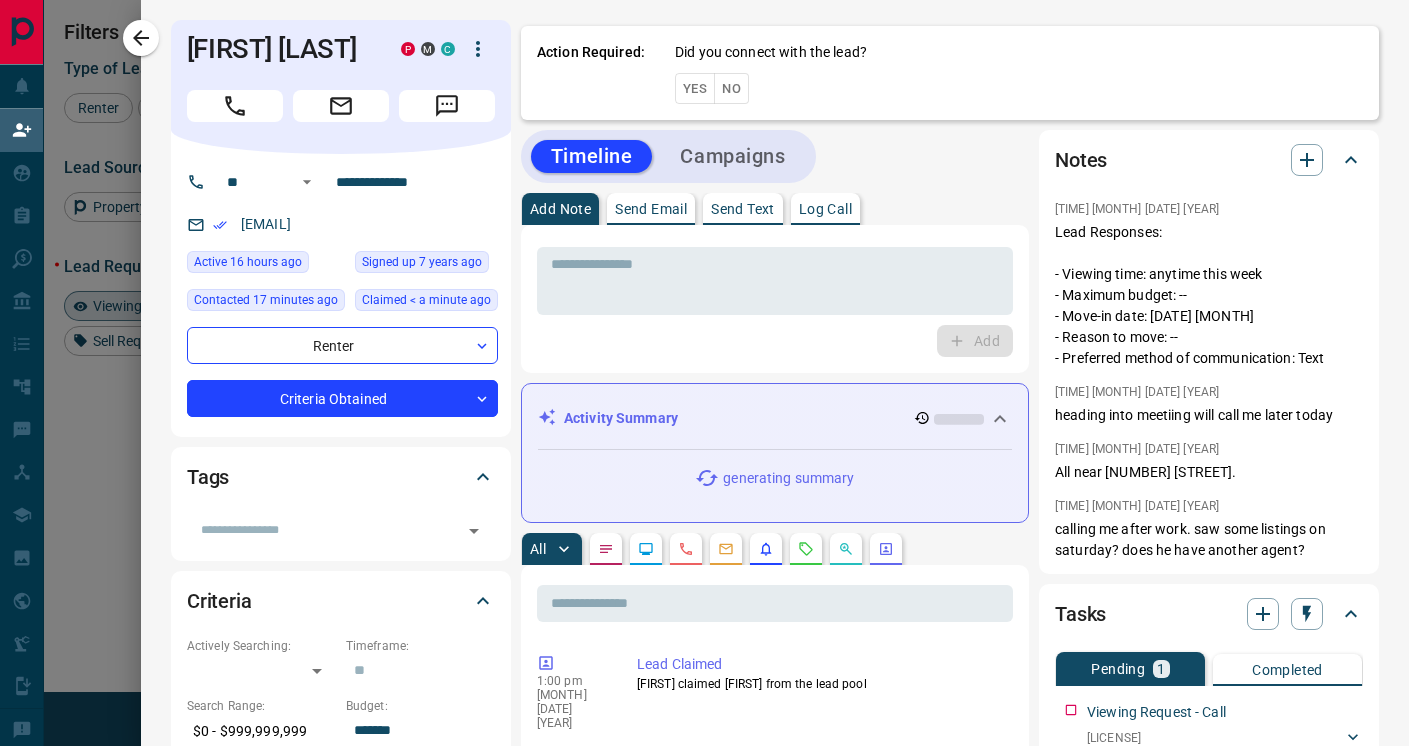 scroll, scrollTop: 1, scrollLeft: 1, axis: both 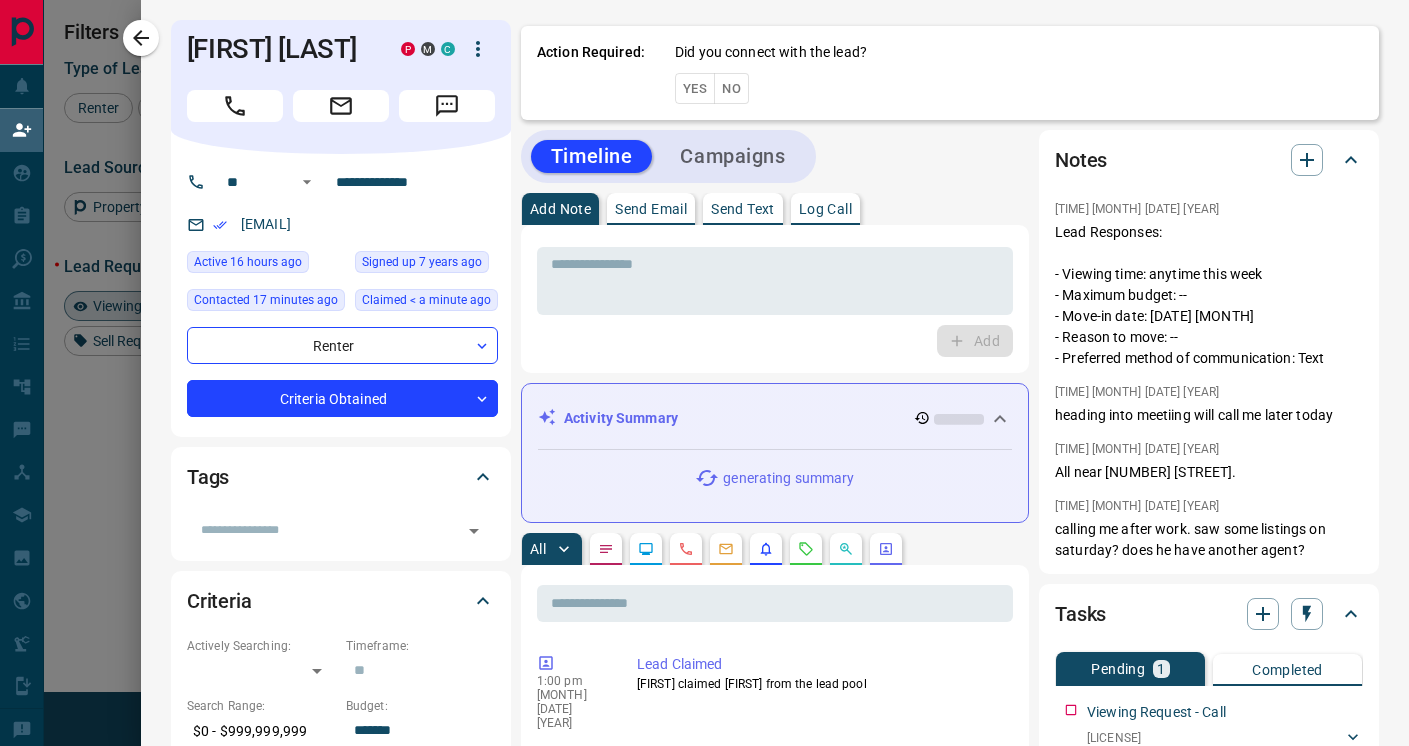 click on "No" at bounding box center [731, 88] 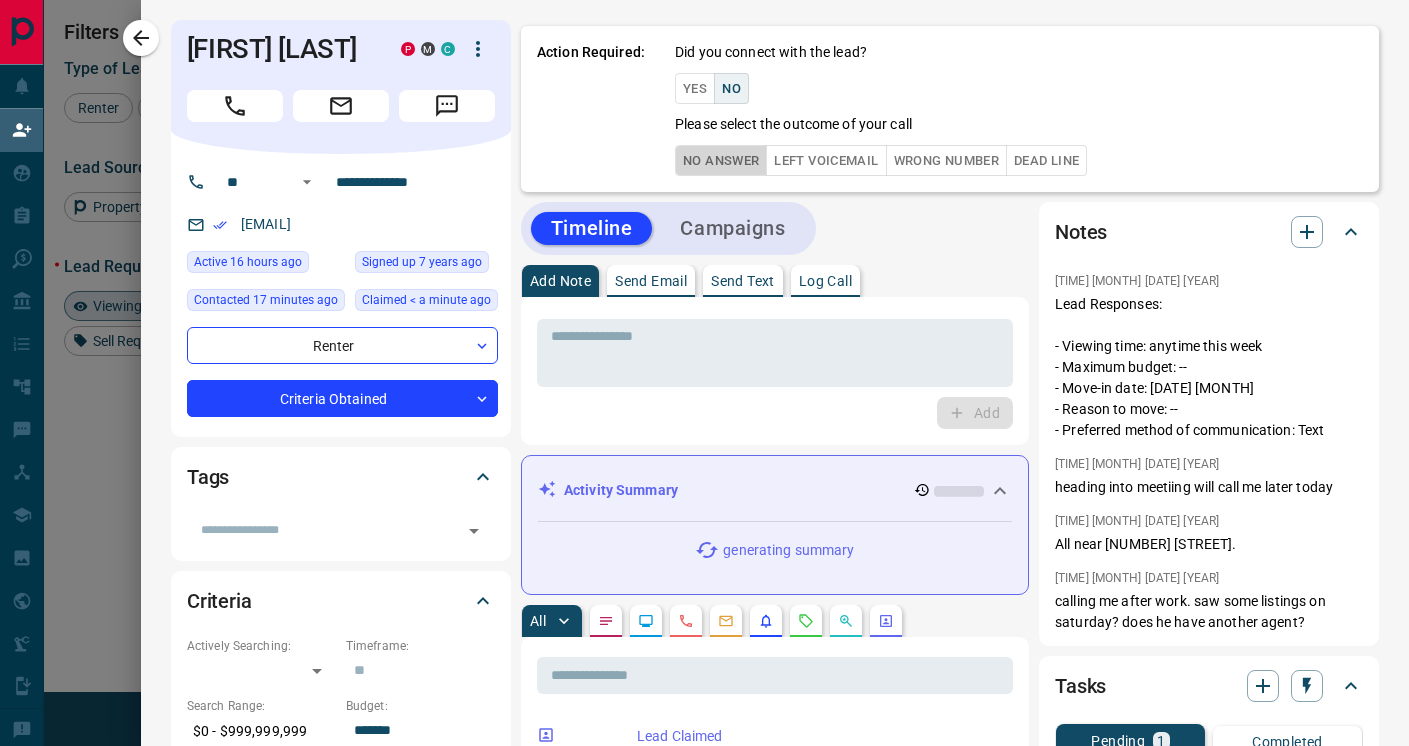 click on "No Answer" at bounding box center [721, 160] 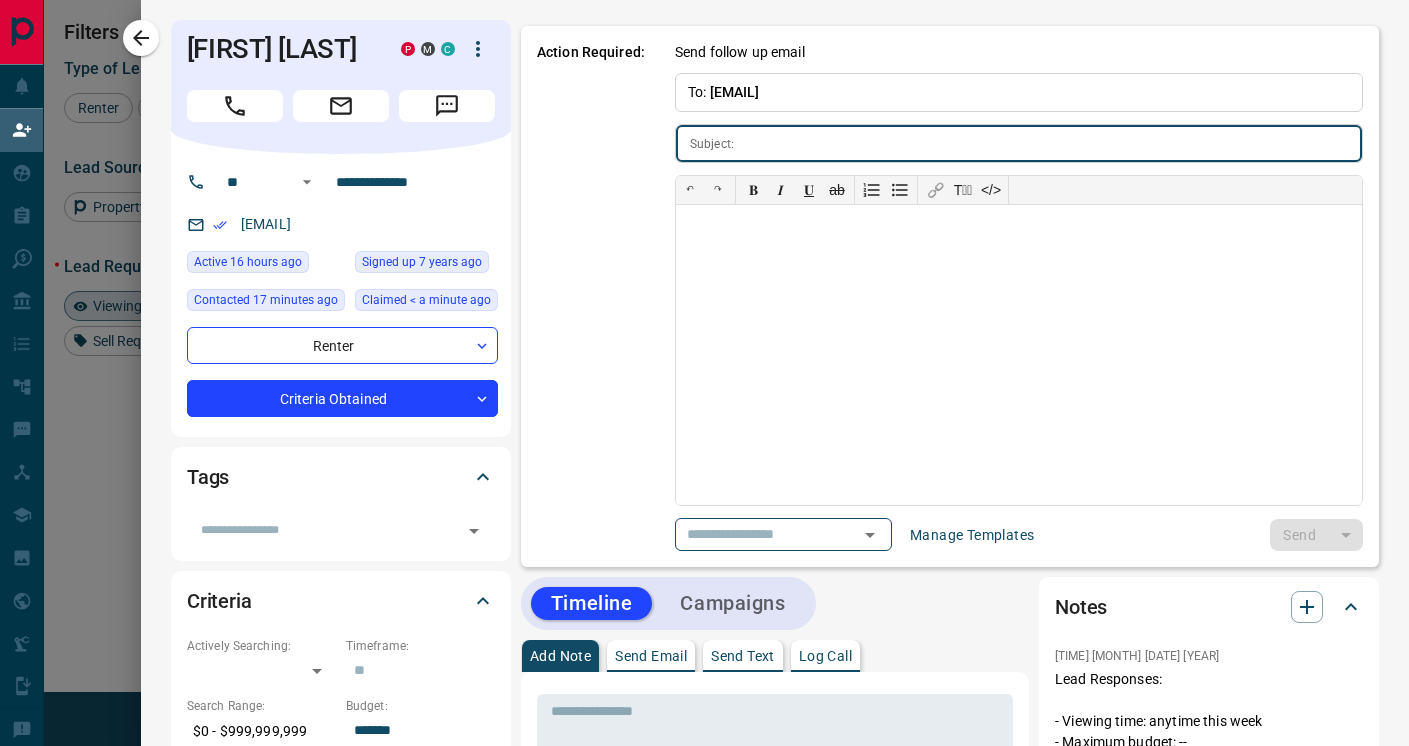 type on "**********" 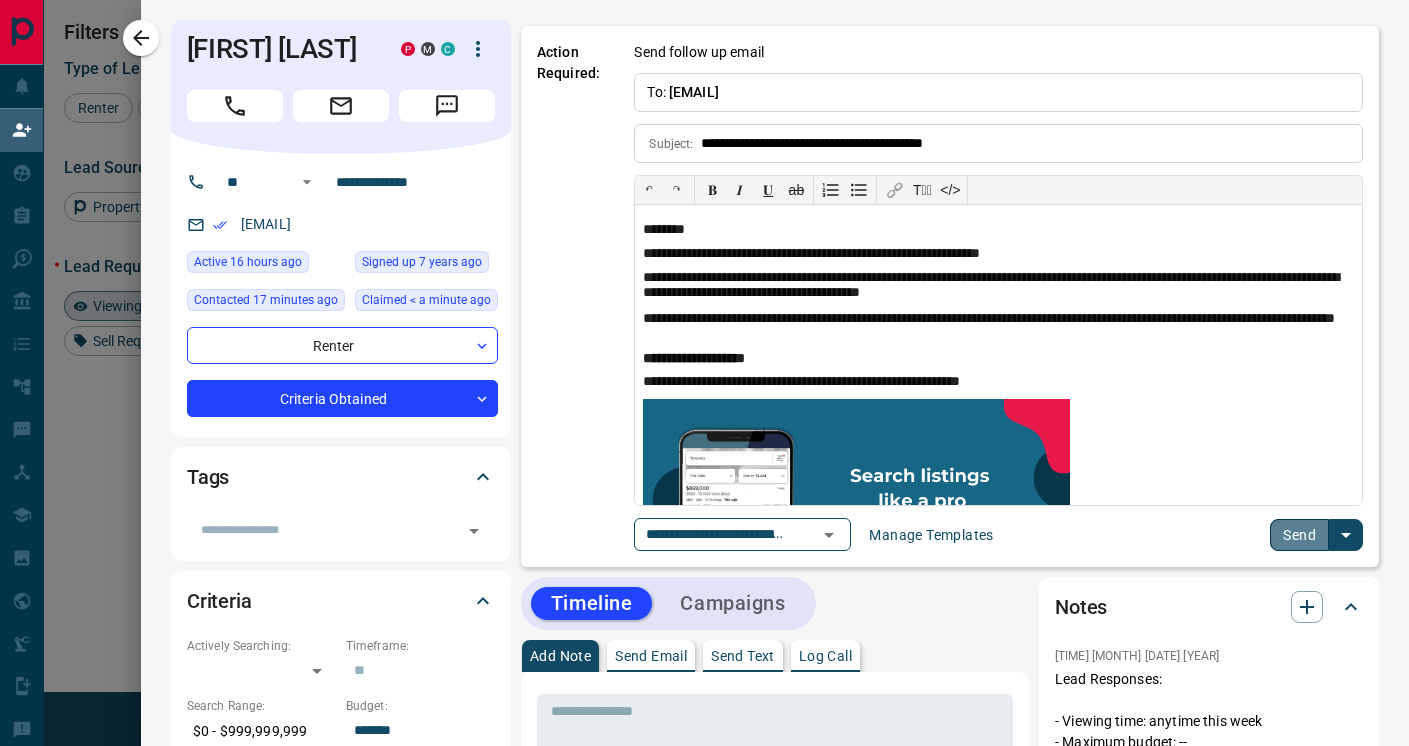 click on "Send" at bounding box center (1299, 535) 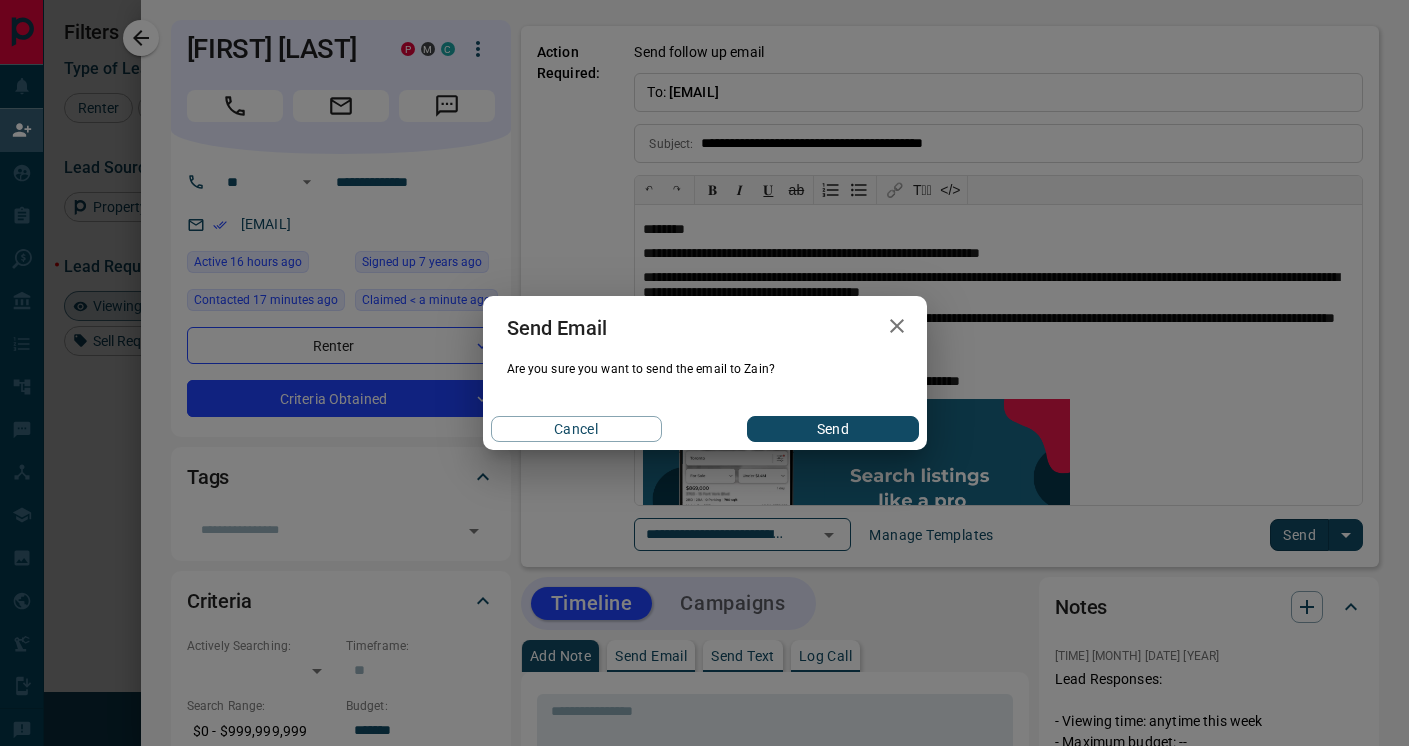 click on "Send" at bounding box center [832, 429] 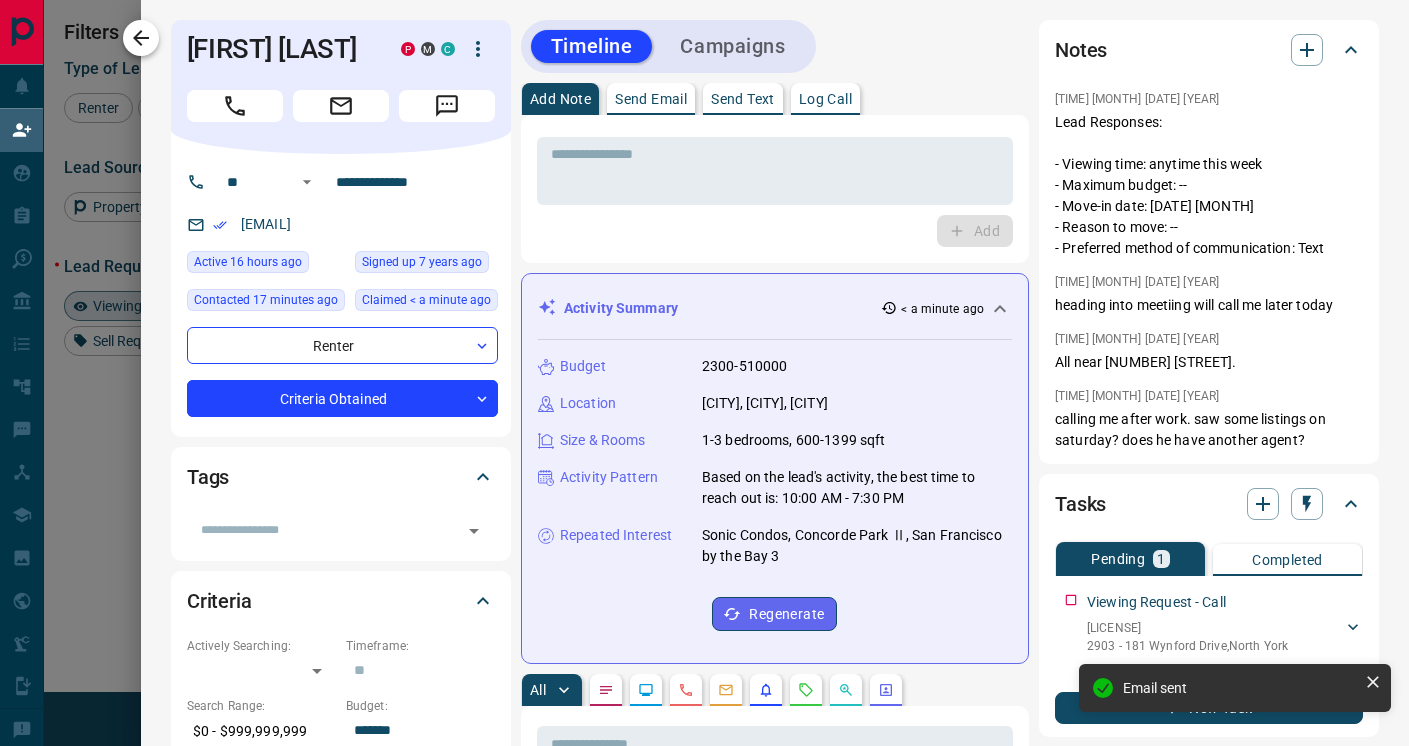 click 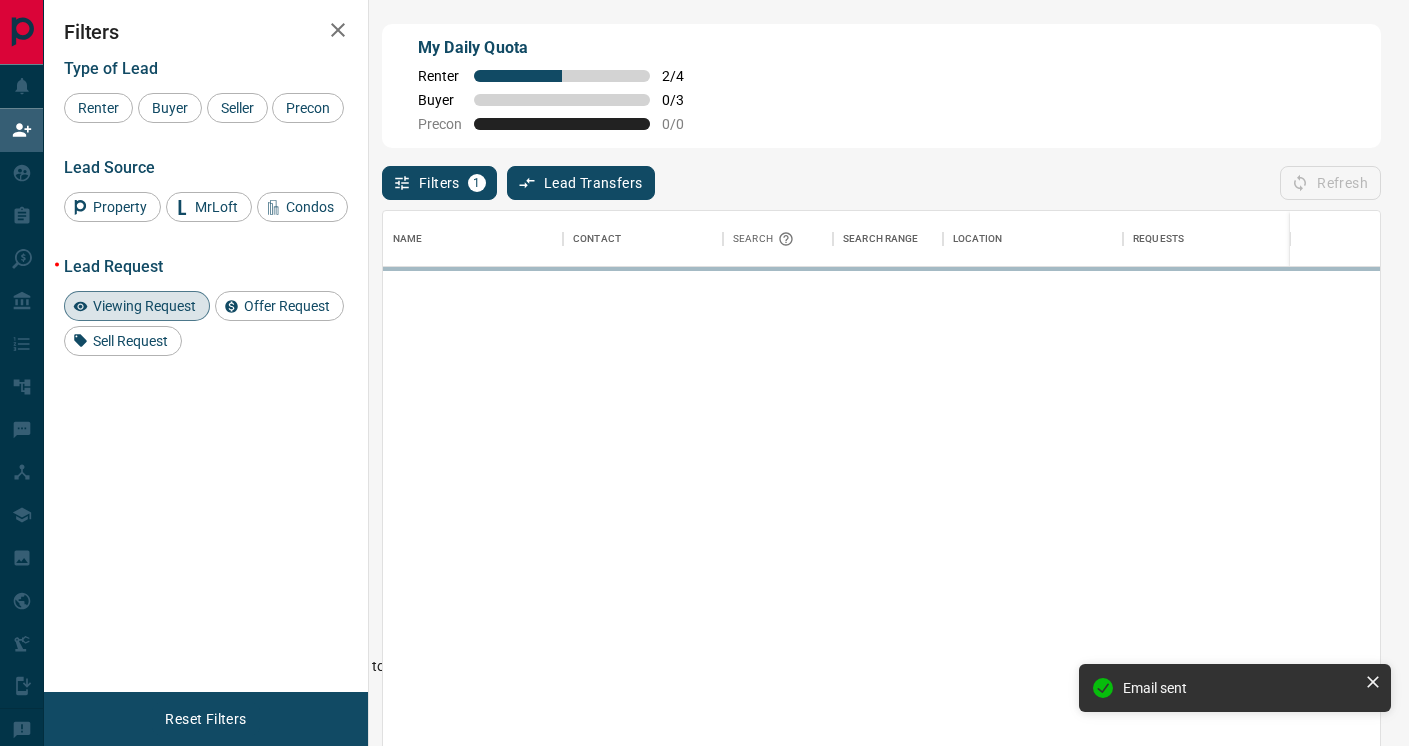 scroll, scrollTop: 1, scrollLeft: 1, axis: both 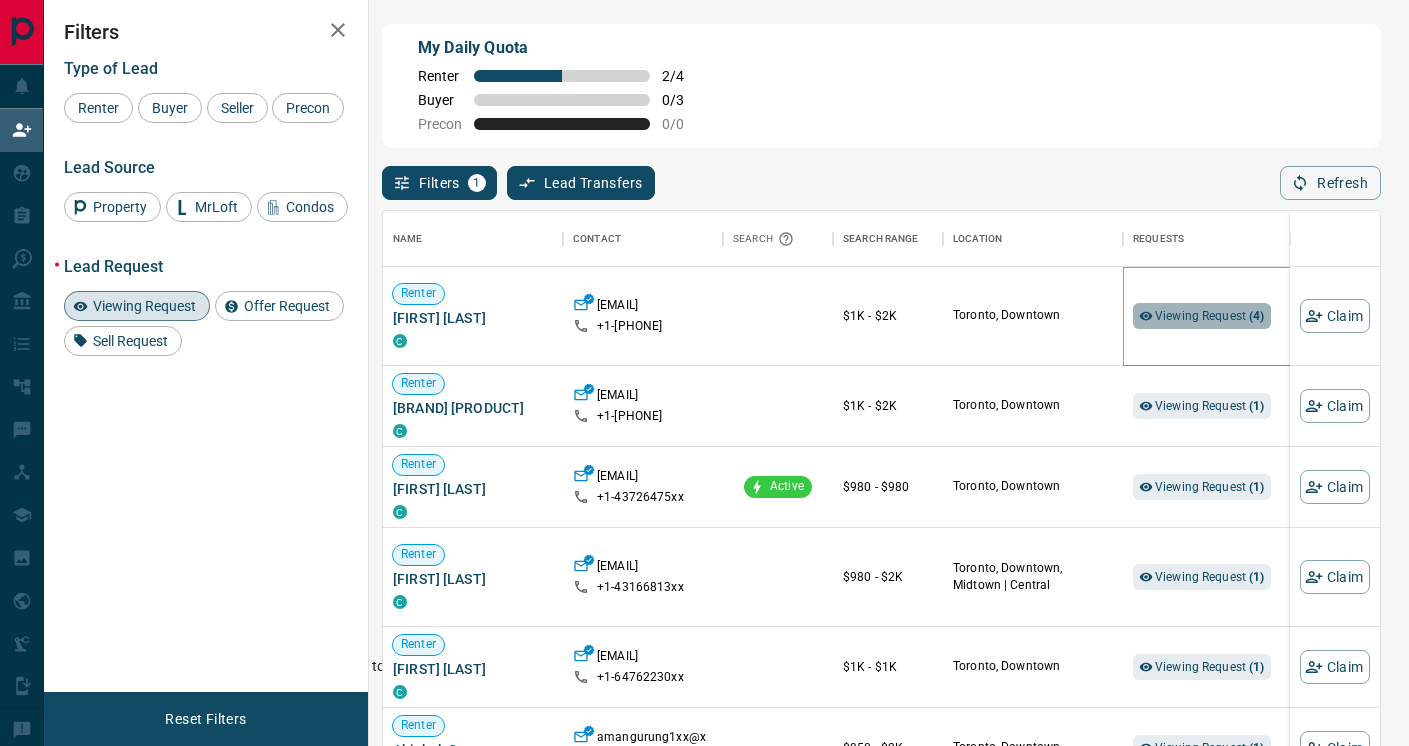 click on "Viewing Request   ( 4 )" at bounding box center (1210, 316) 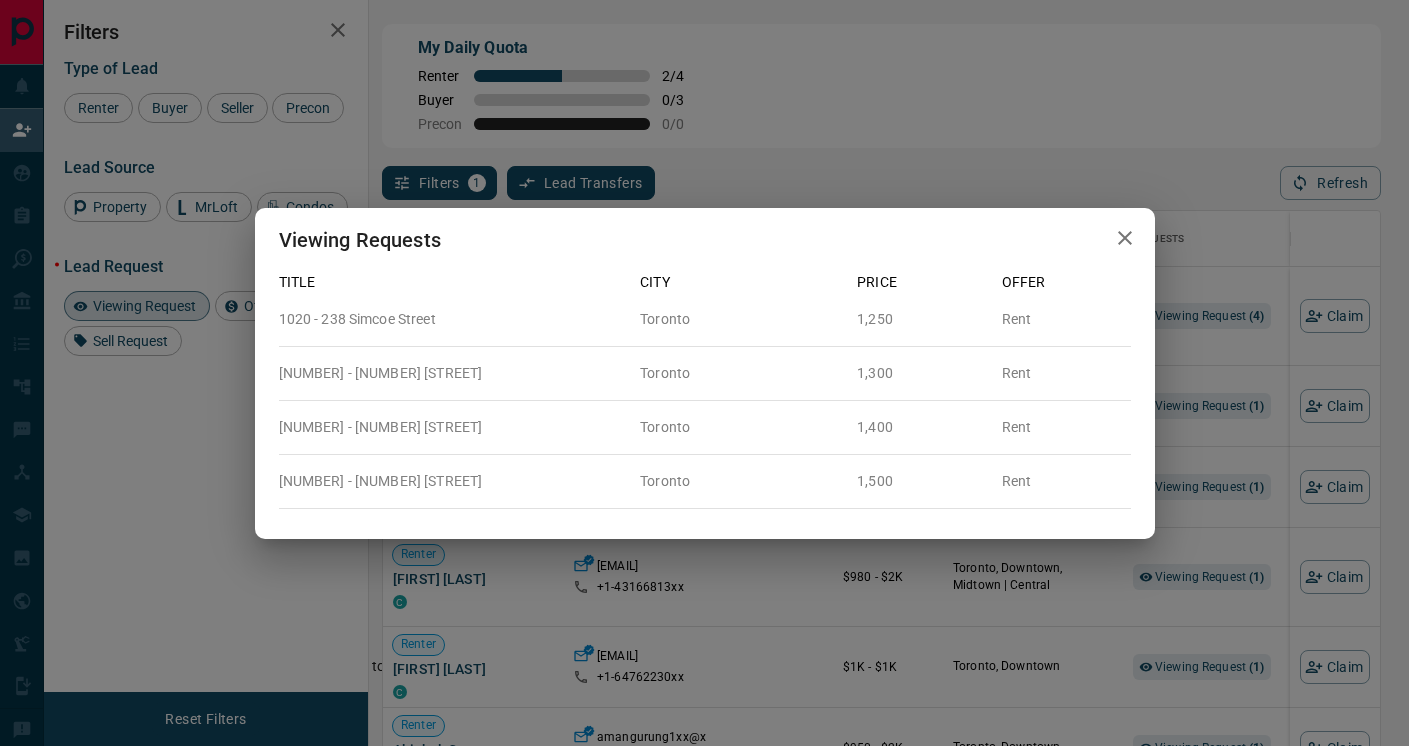 click 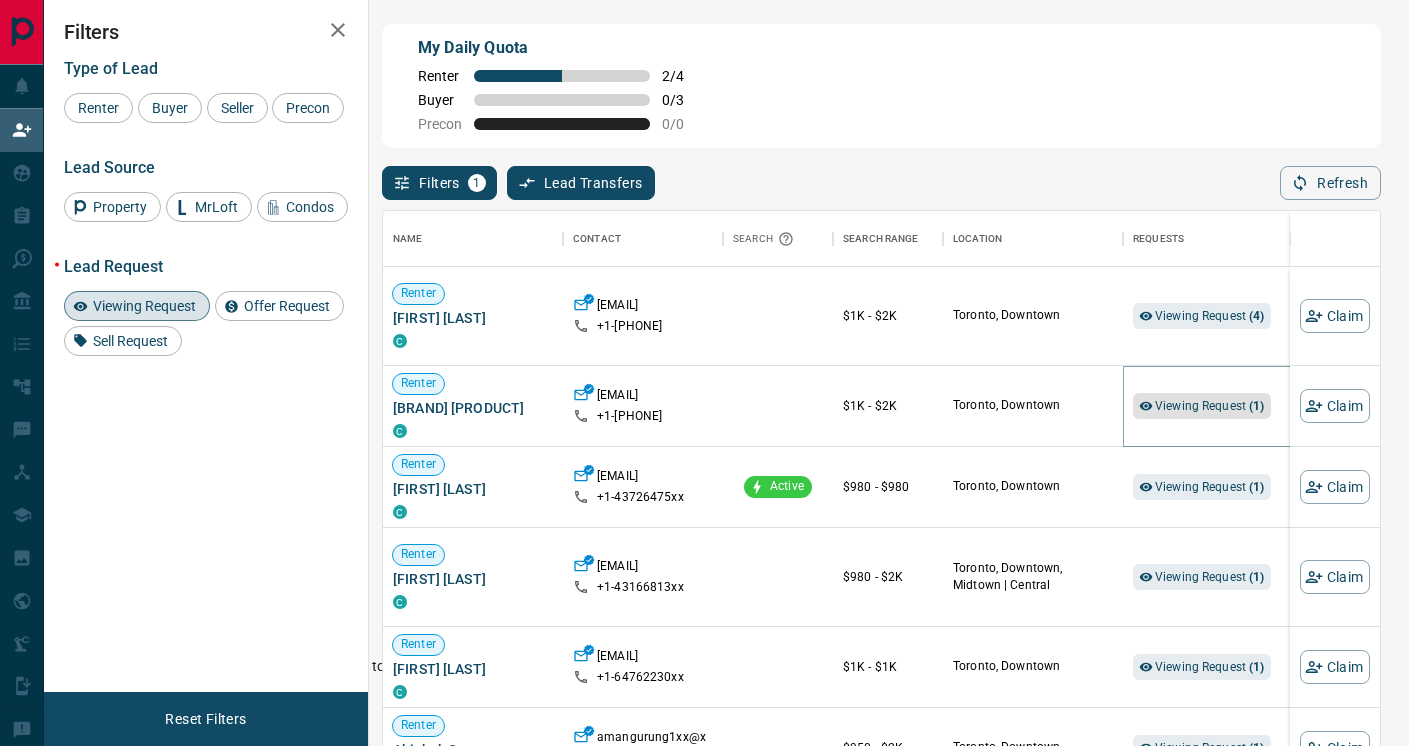 click on "Viewing Request   ( 1 )" at bounding box center (1210, 406) 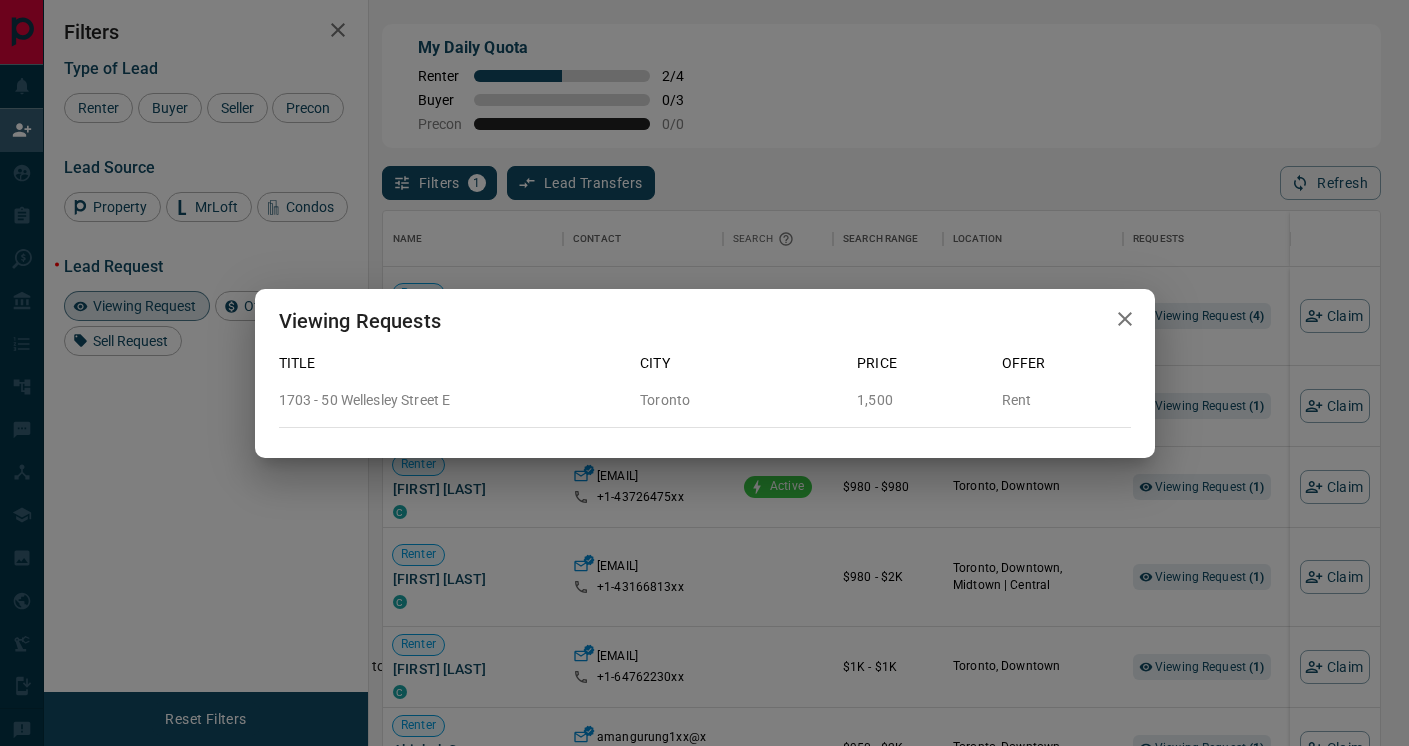 click 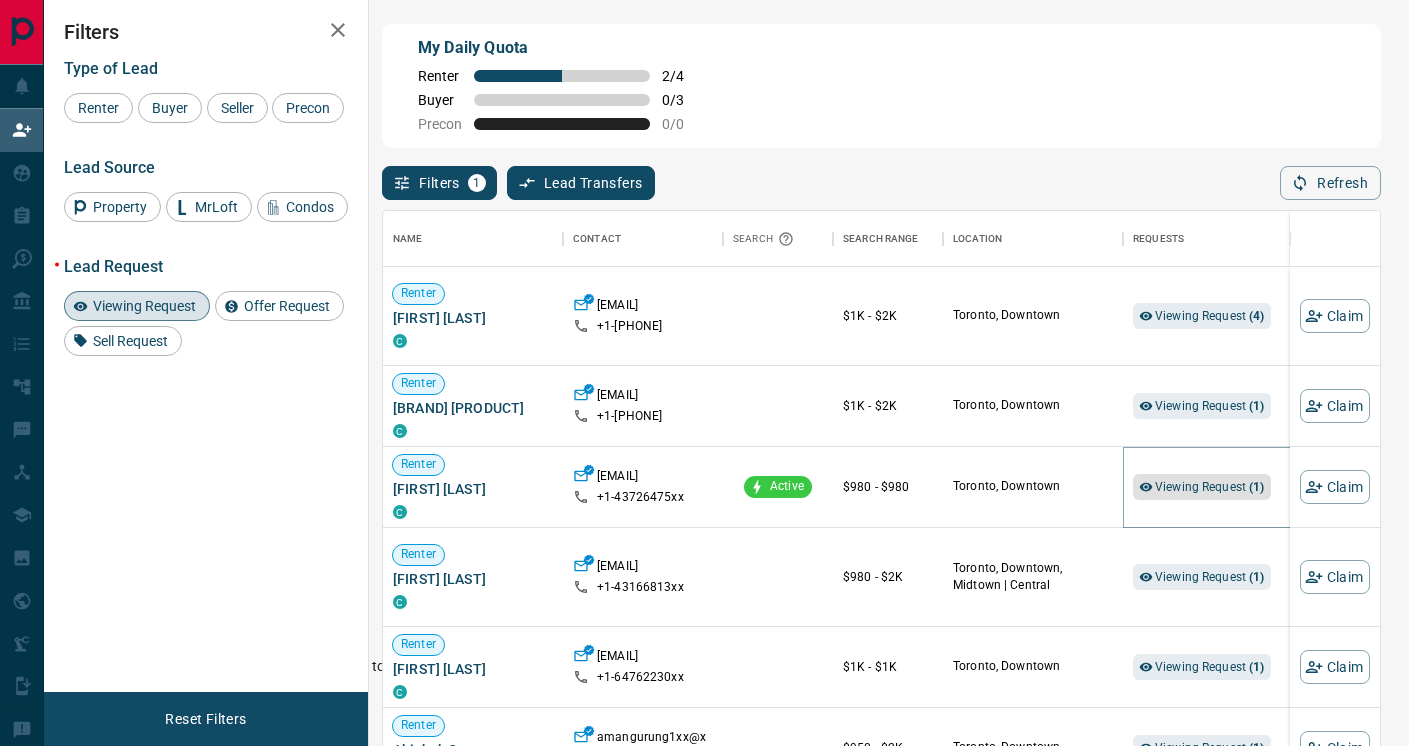 click on "Viewing Request   ( 1 )" at bounding box center (1210, 487) 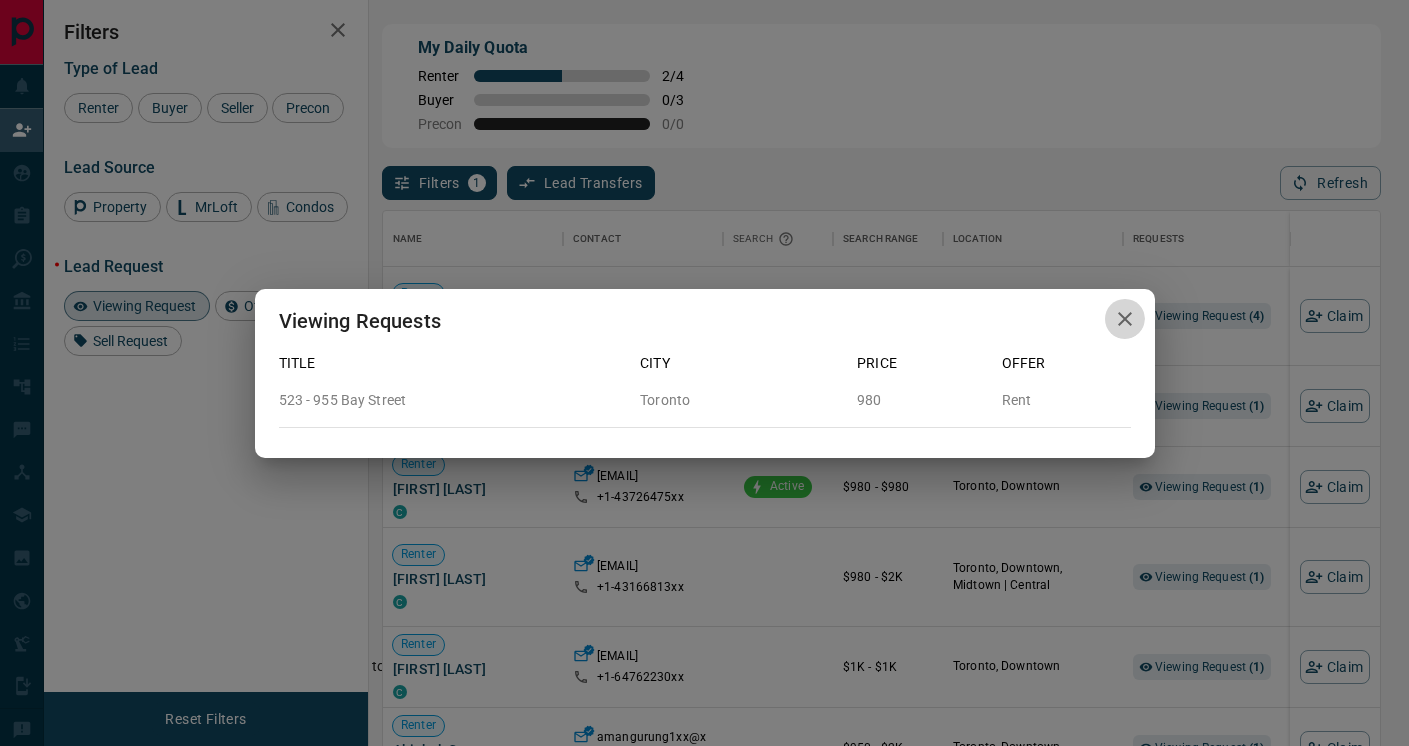 click 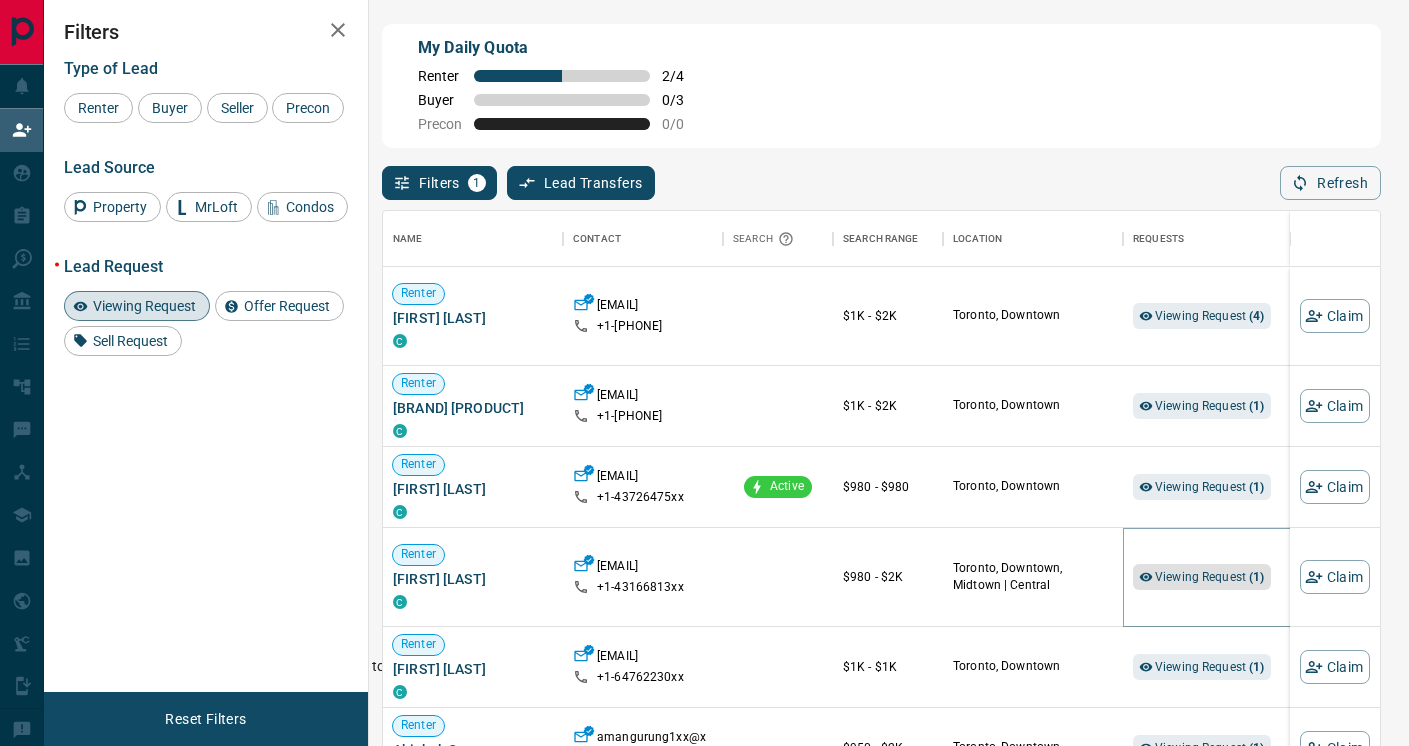 click on "Viewing Request   ( 1 )" at bounding box center [1210, 577] 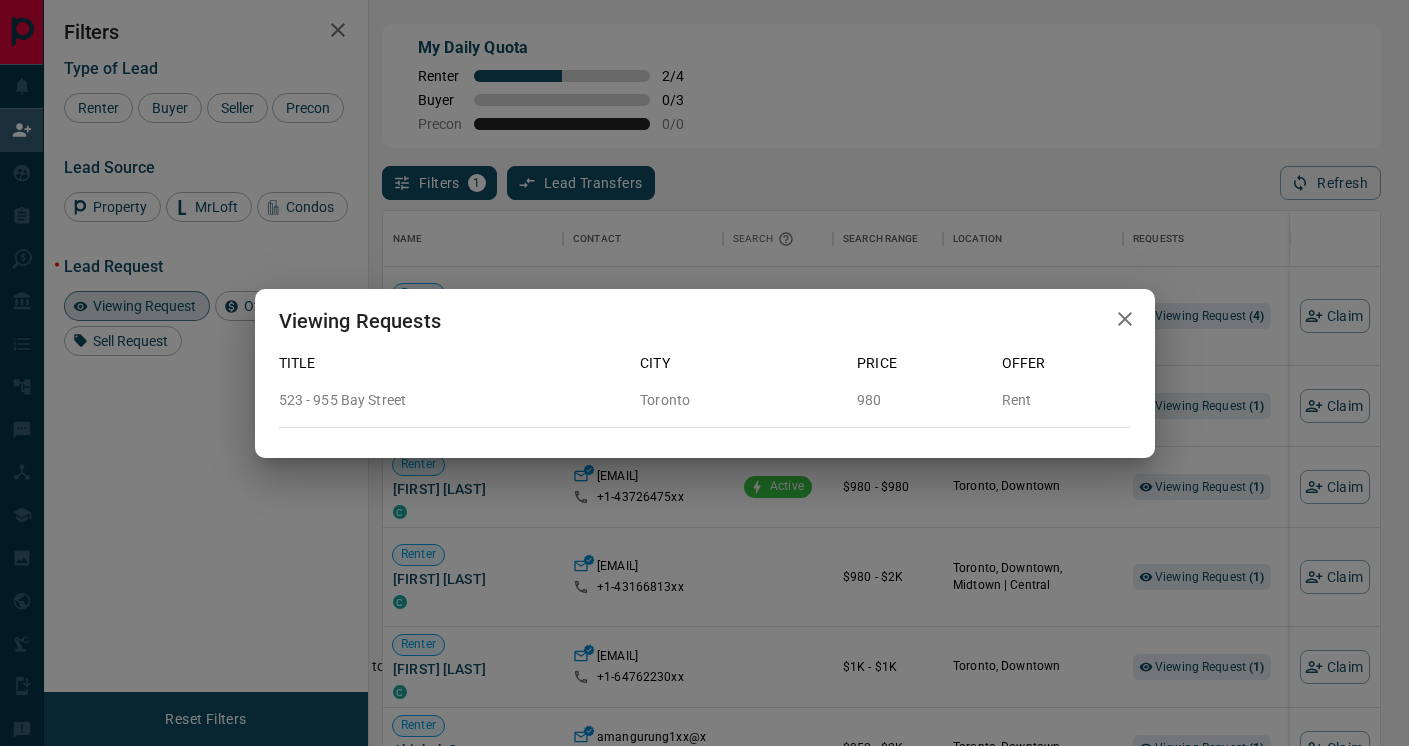 click 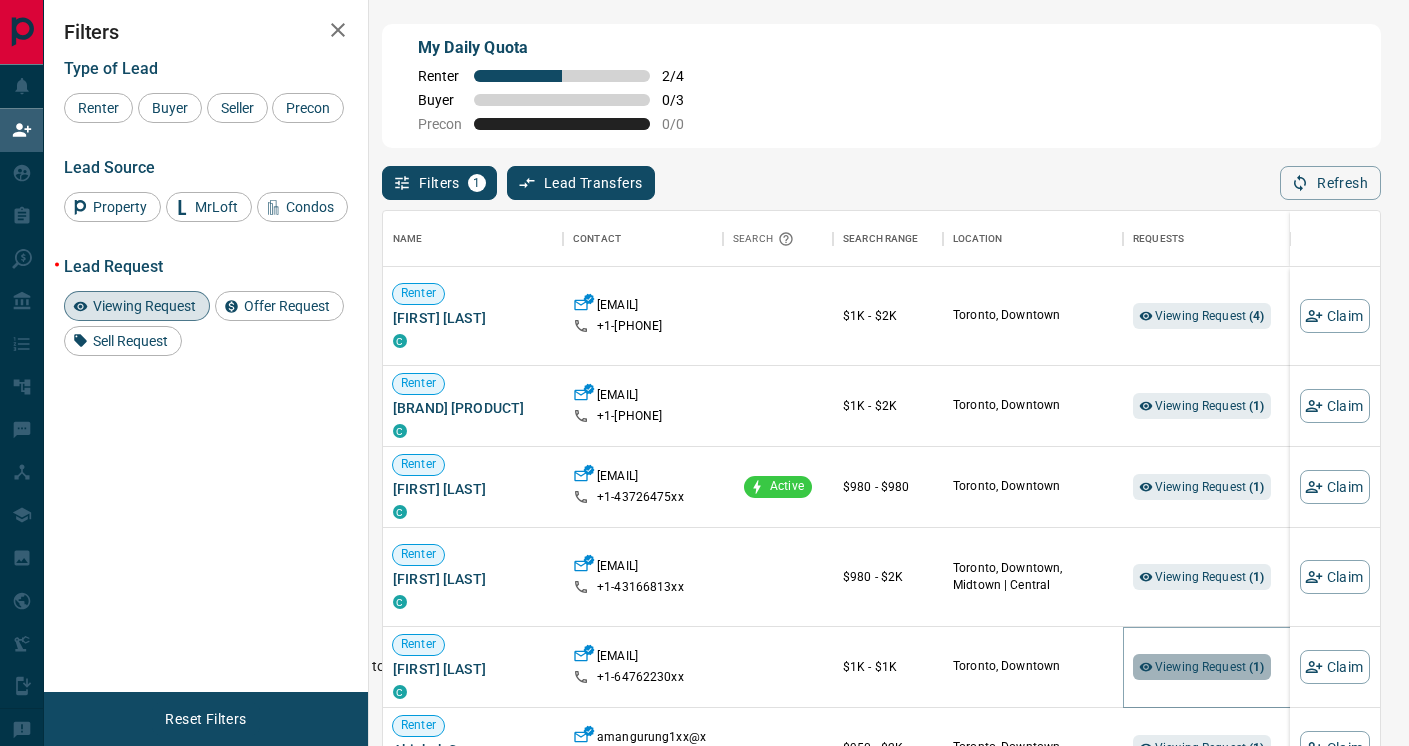click on "Viewing Request   ( 1 )" at bounding box center [1210, 667] 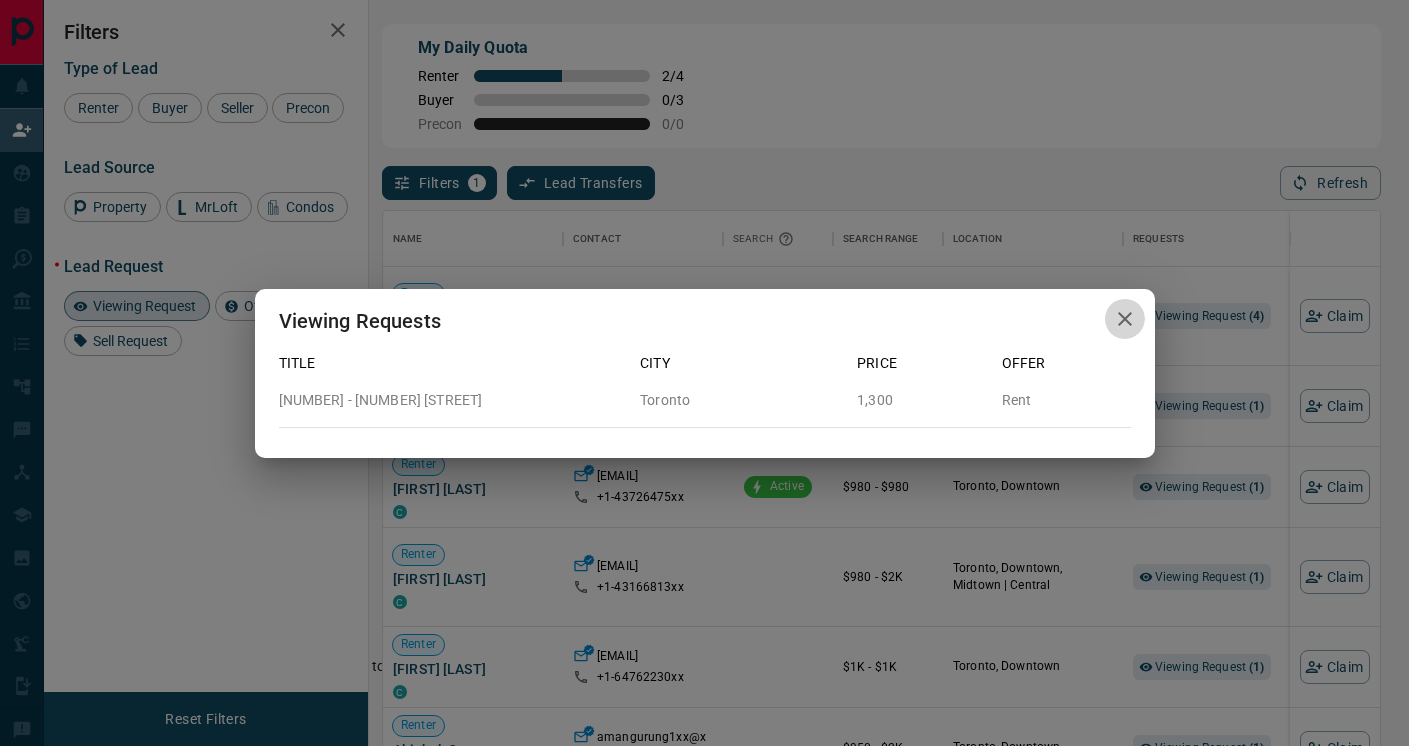 click 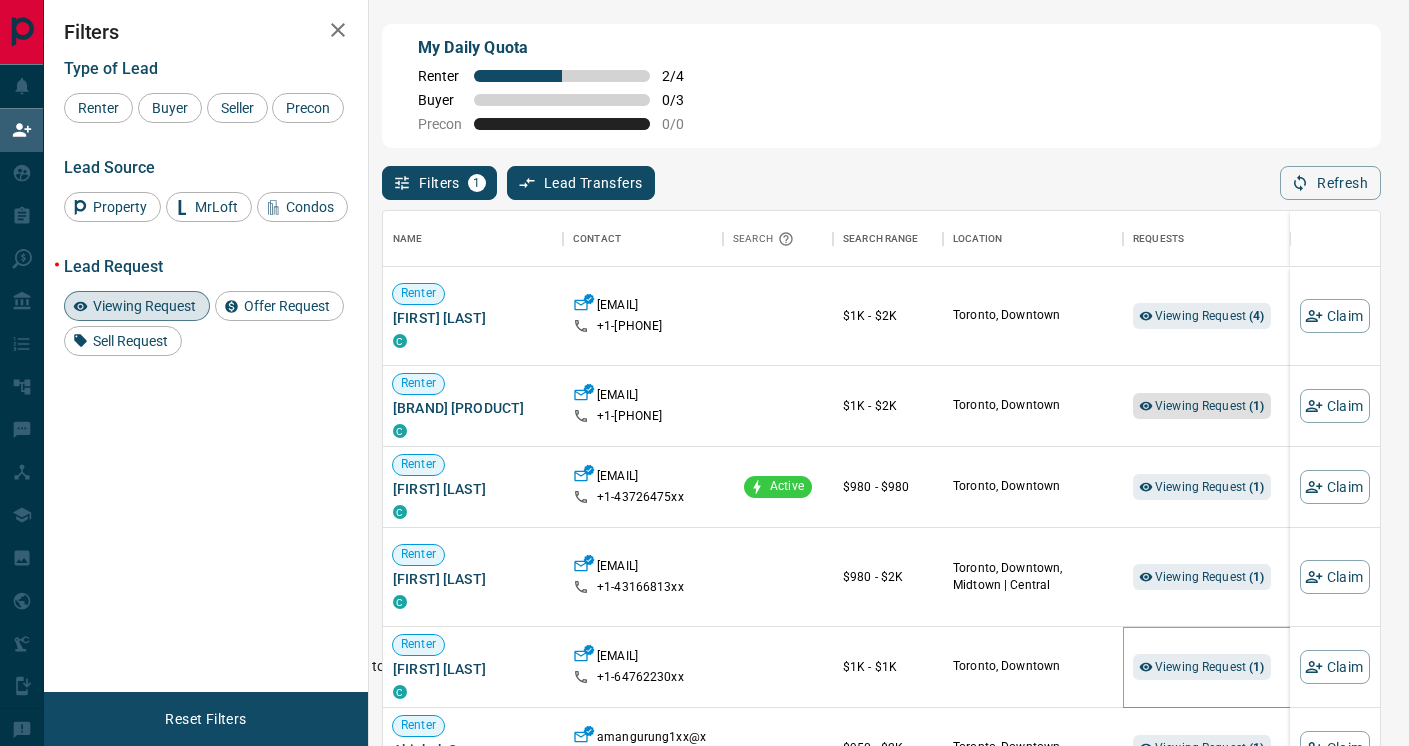 scroll, scrollTop: 175, scrollLeft: 0, axis: vertical 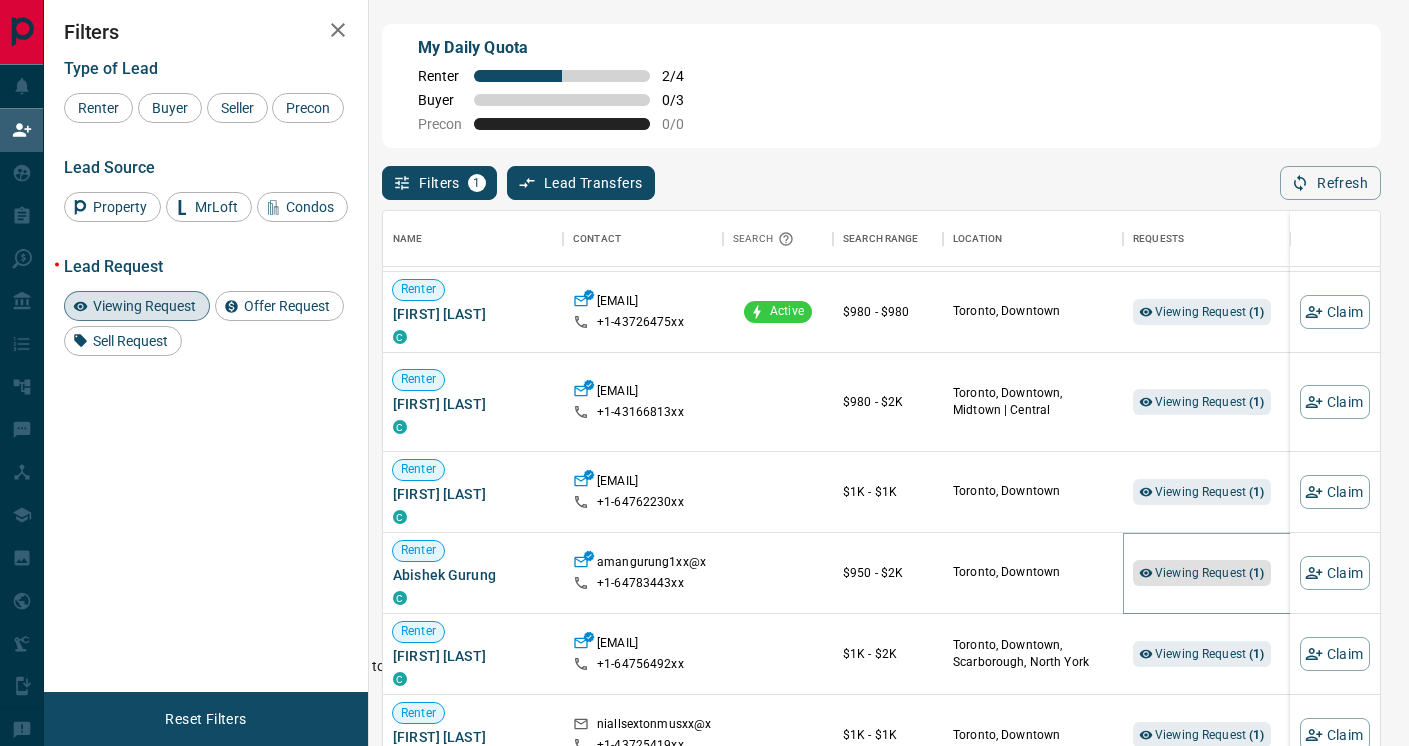 click on "Viewing Request   ( 1 )" at bounding box center (1210, 573) 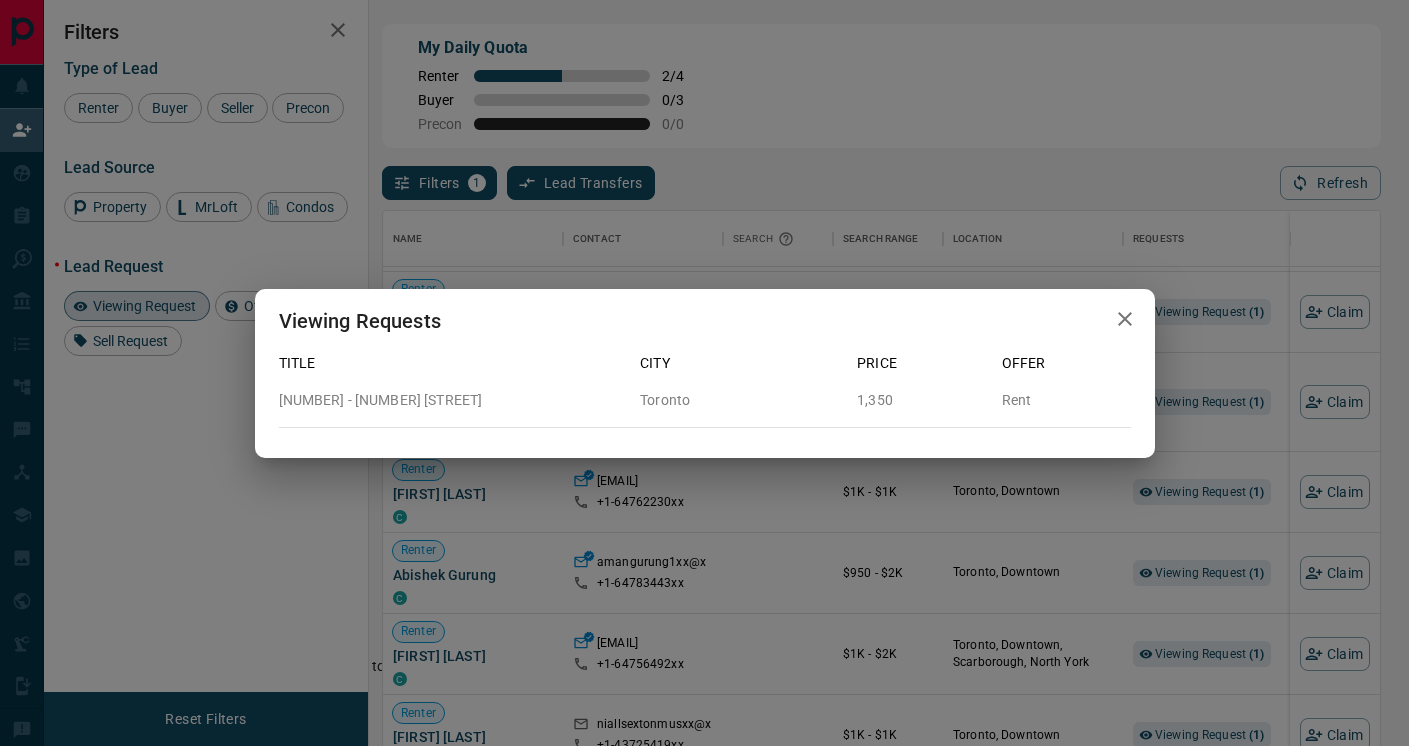 click 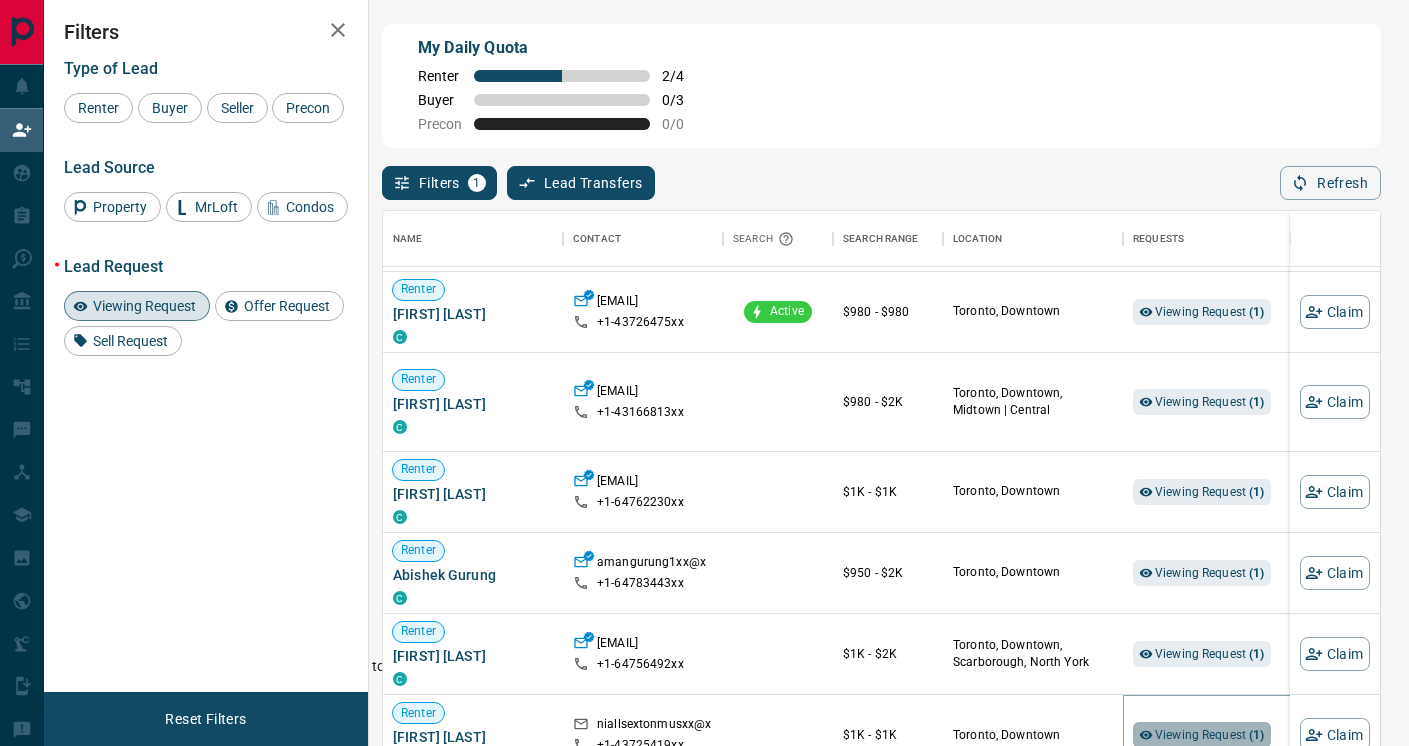 click on "Viewing Request   ( 1 )" at bounding box center (1210, 735) 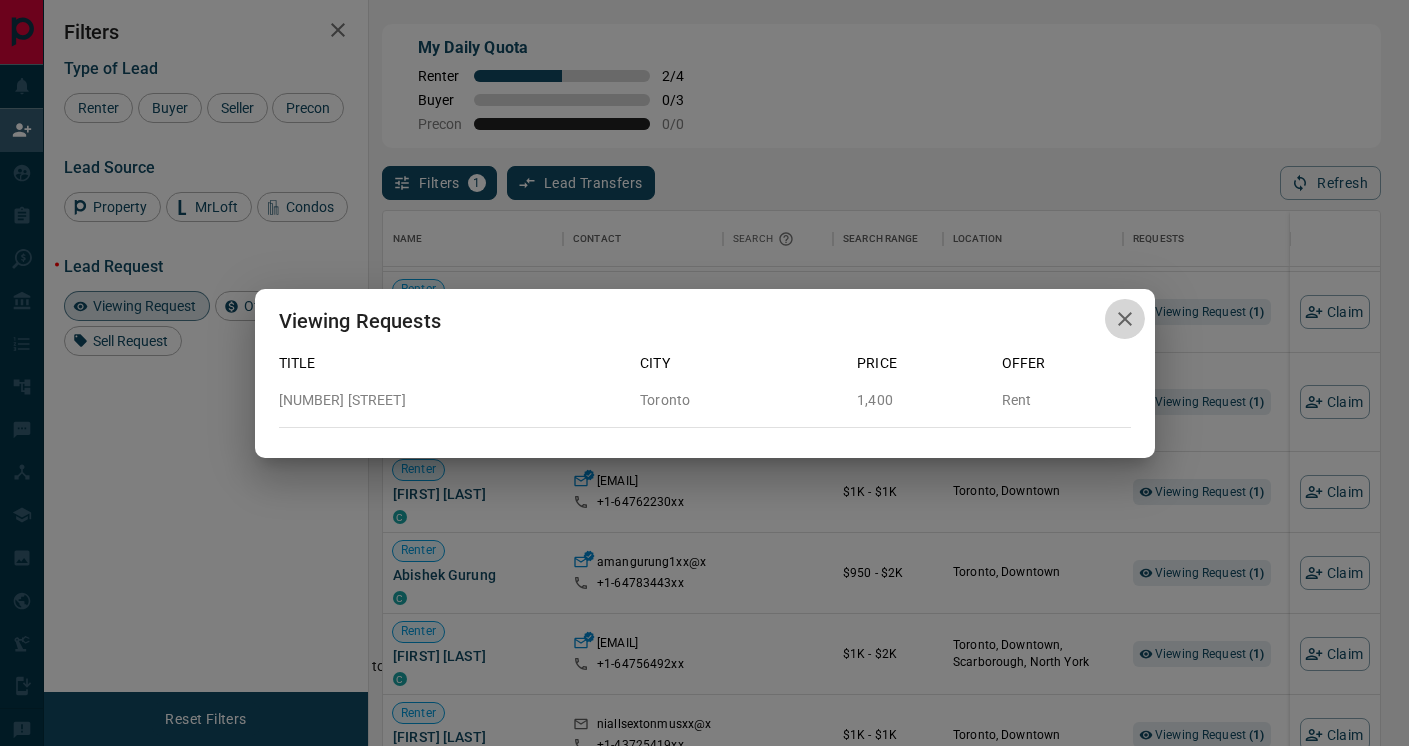 click 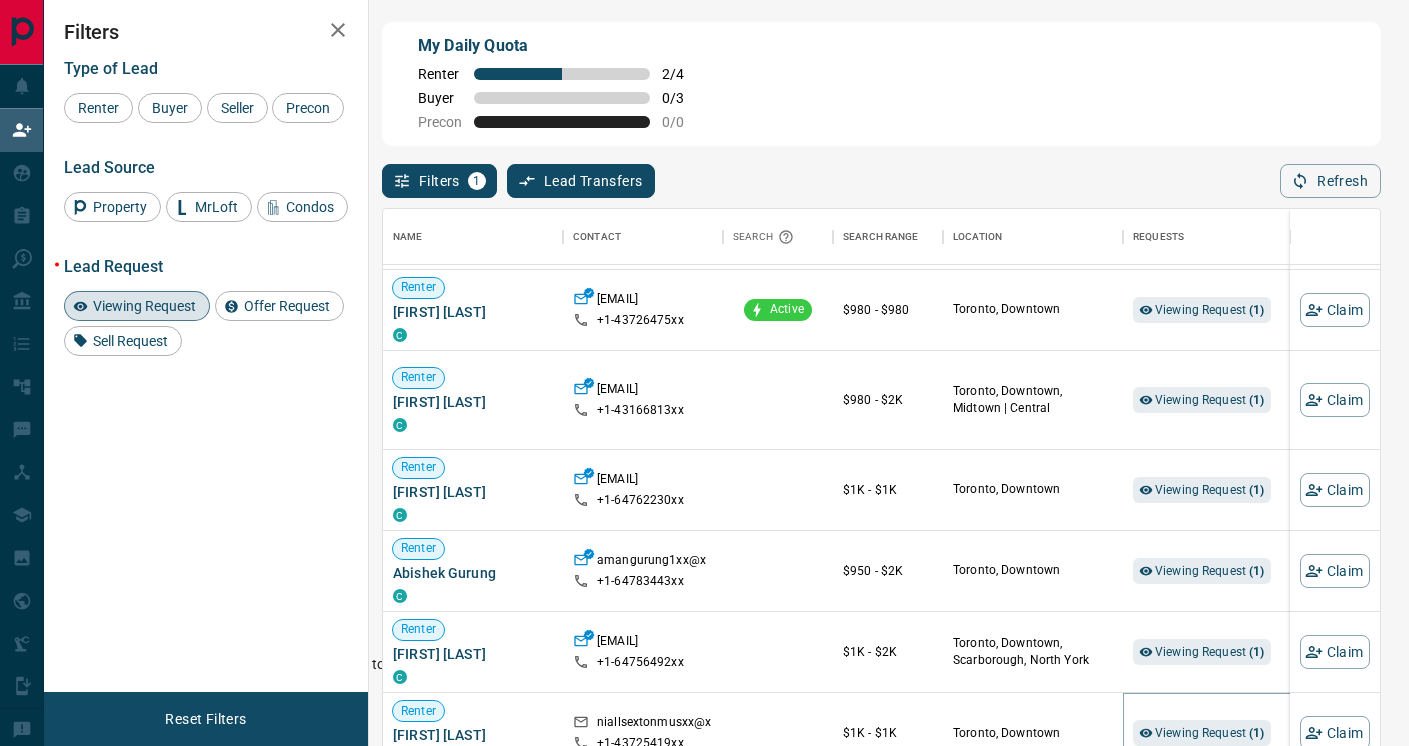 scroll, scrollTop: 31, scrollLeft: 0, axis: vertical 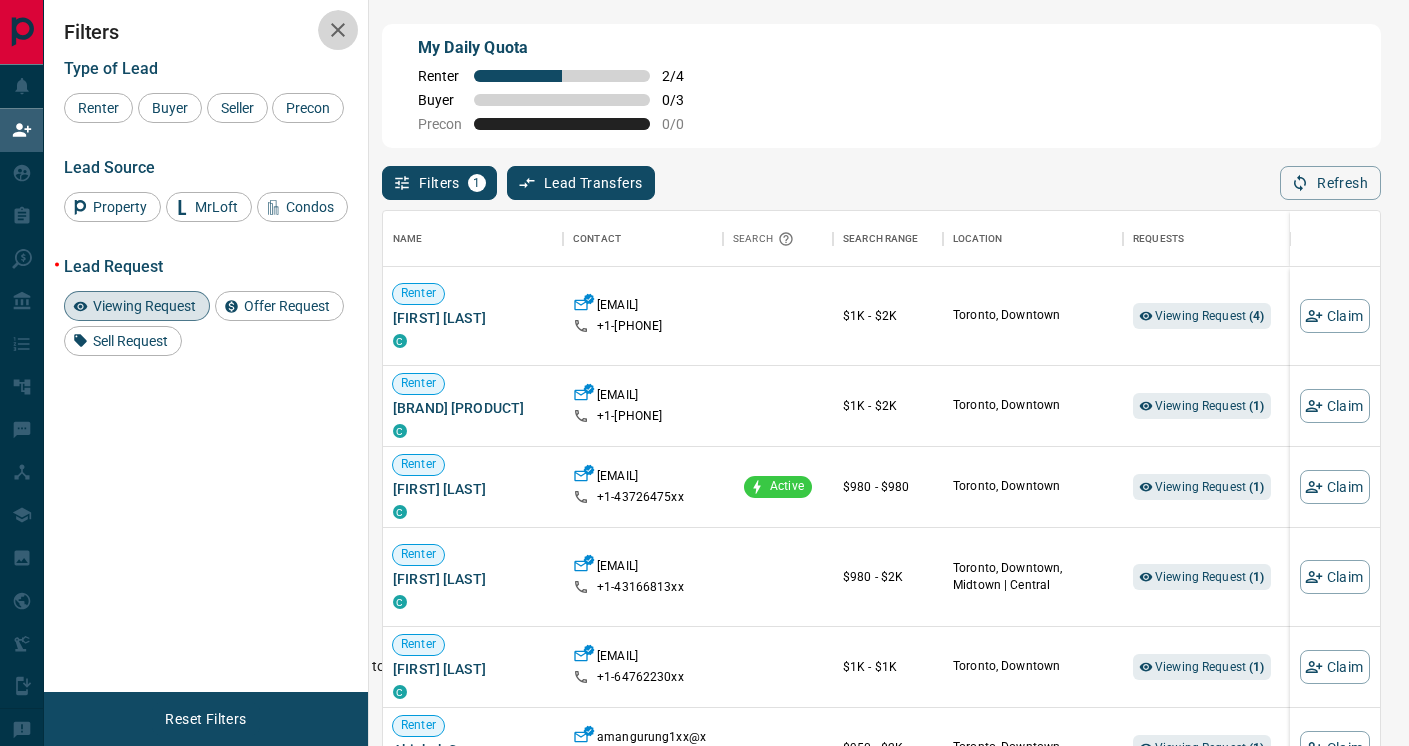 click 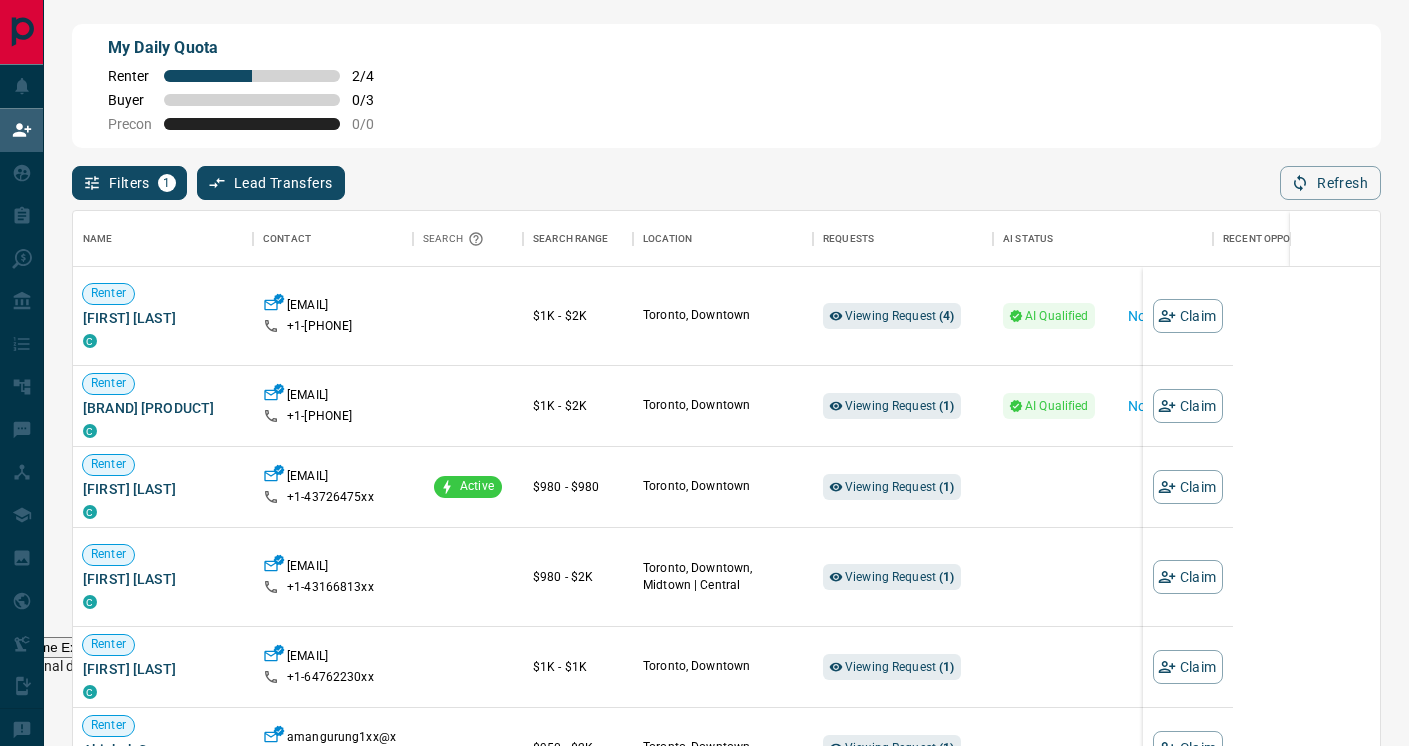 scroll, scrollTop: 1, scrollLeft: 1, axis: both 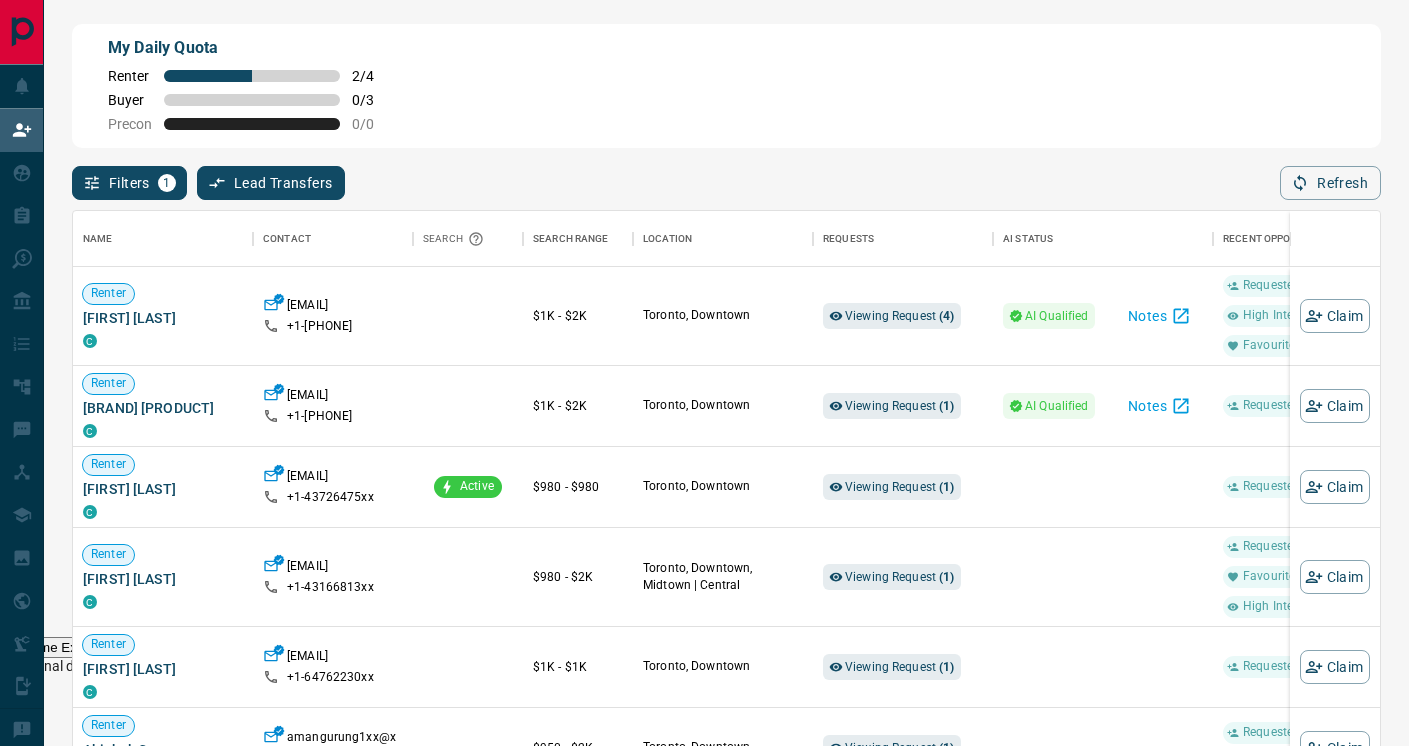 click on "My Daily Quota Renter 2 / 4 Buyer 0 / 3 Precon 0 / 0" at bounding box center [726, 86] 